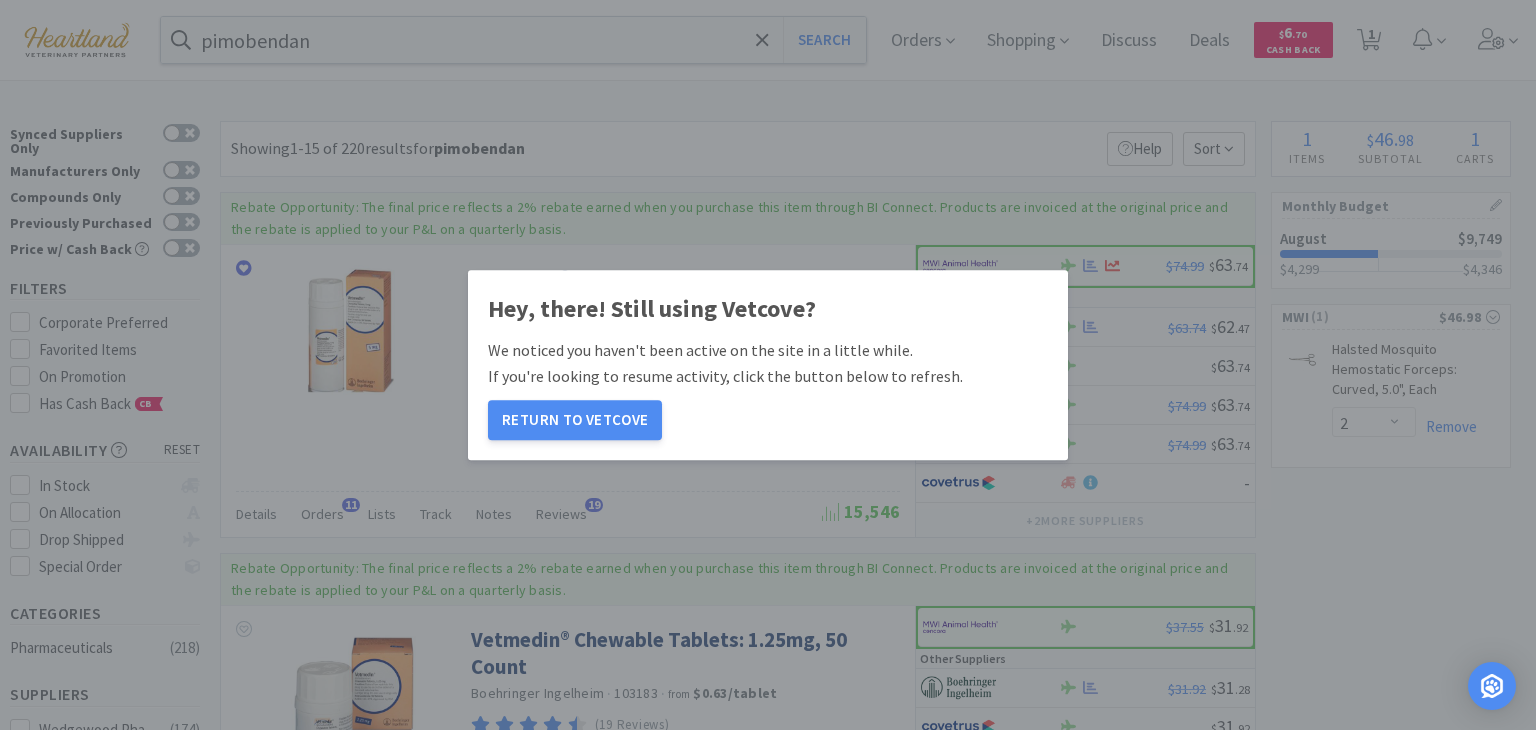select on "2" 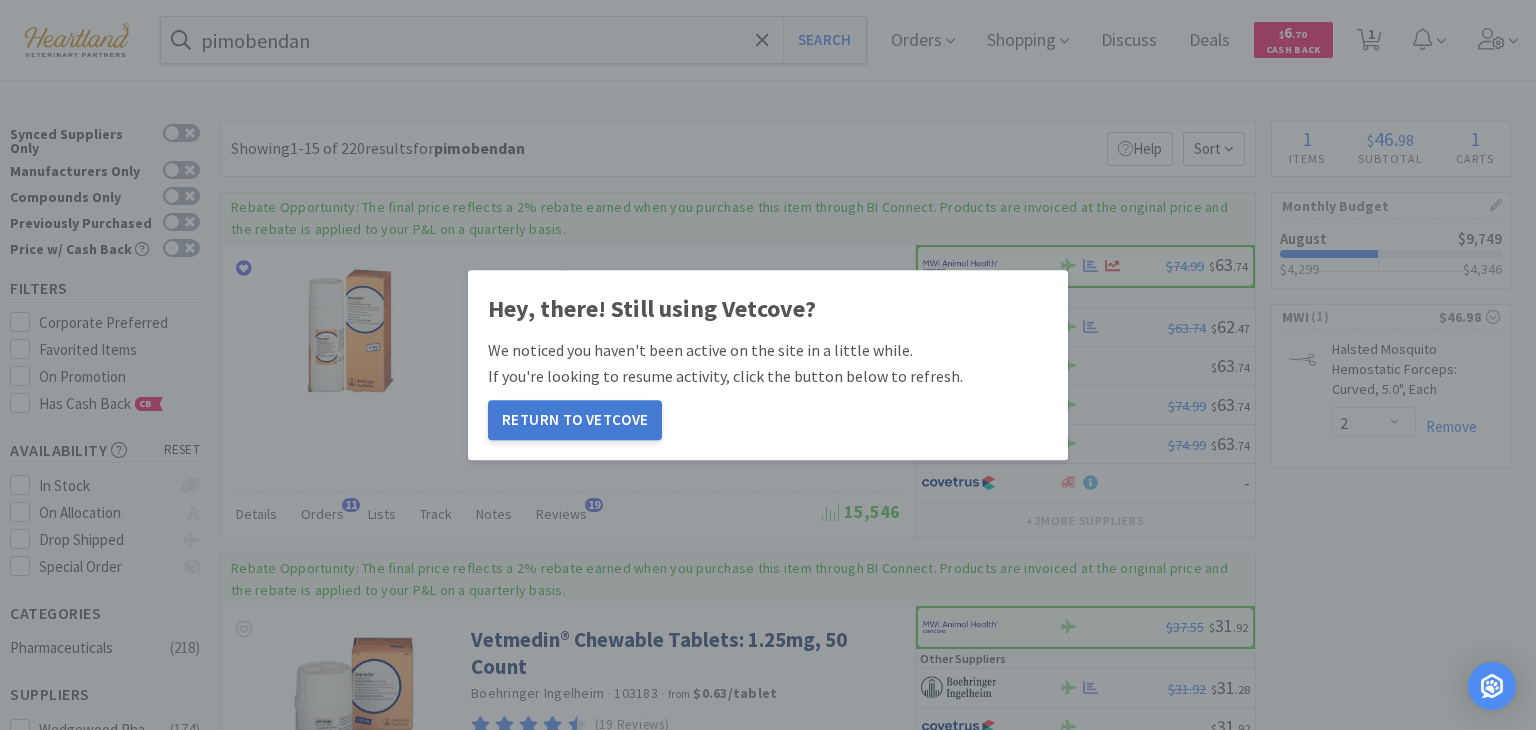 scroll, scrollTop: 676, scrollLeft: 0, axis: vertical 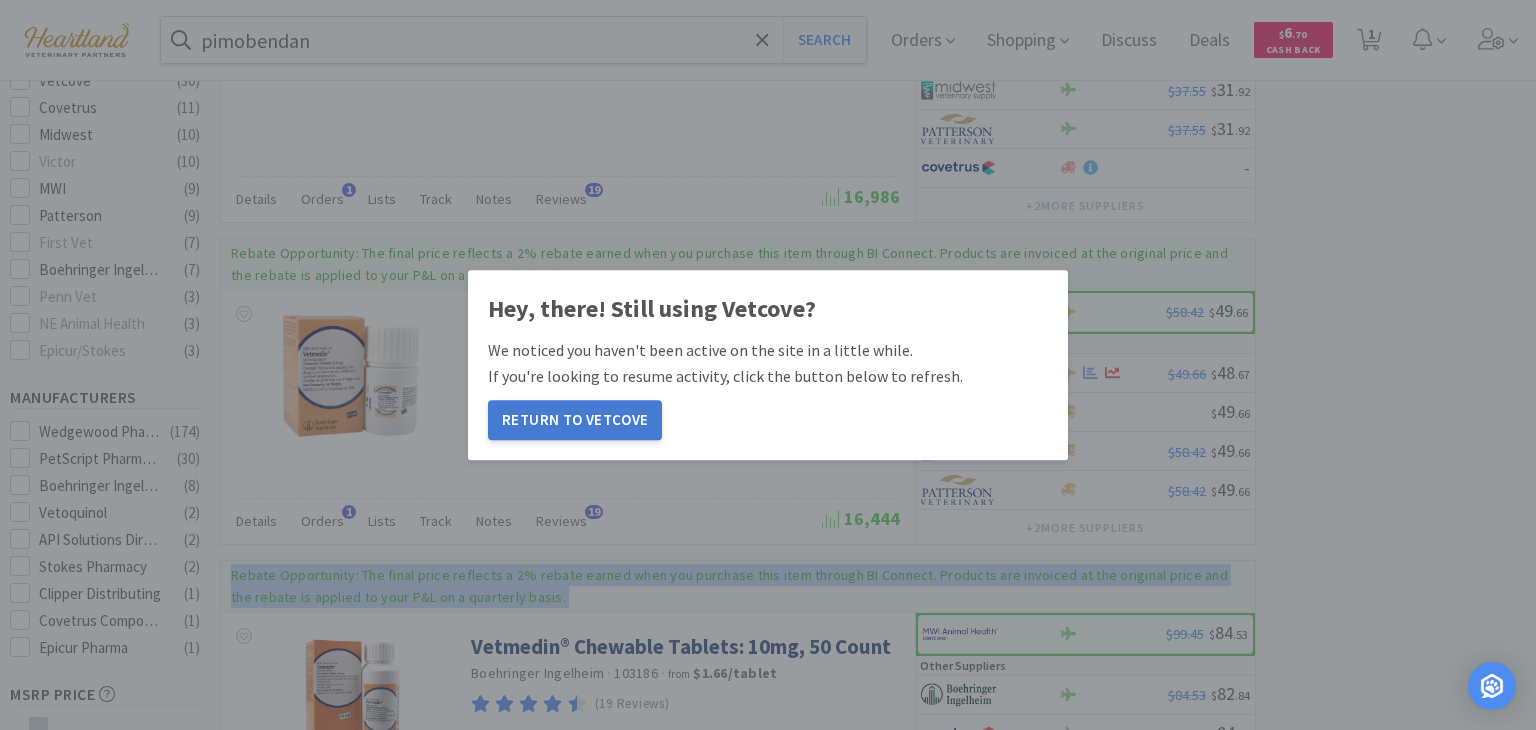 click on "Return to Vetcove" at bounding box center (575, 420) 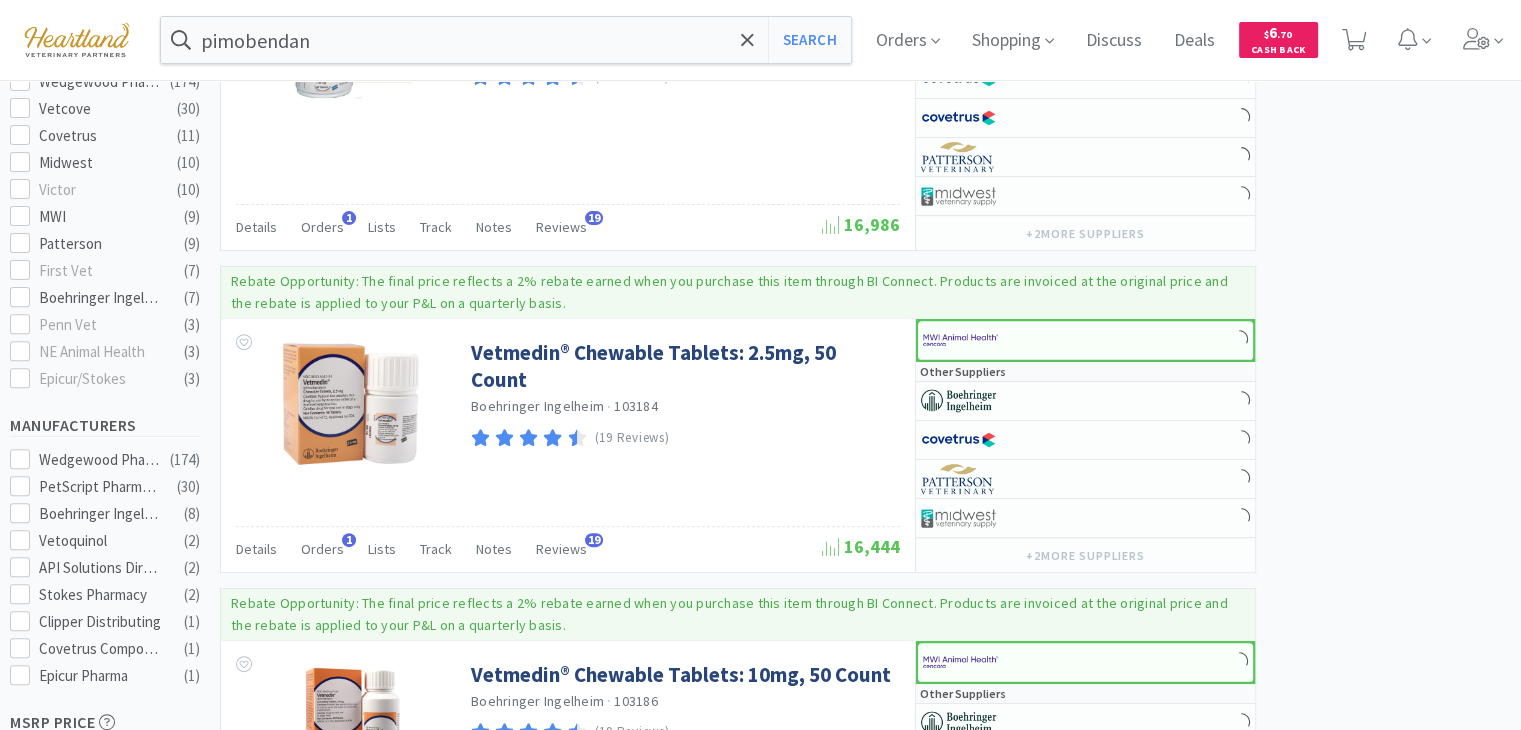 scroll, scrollTop: 675, scrollLeft: 0, axis: vertical 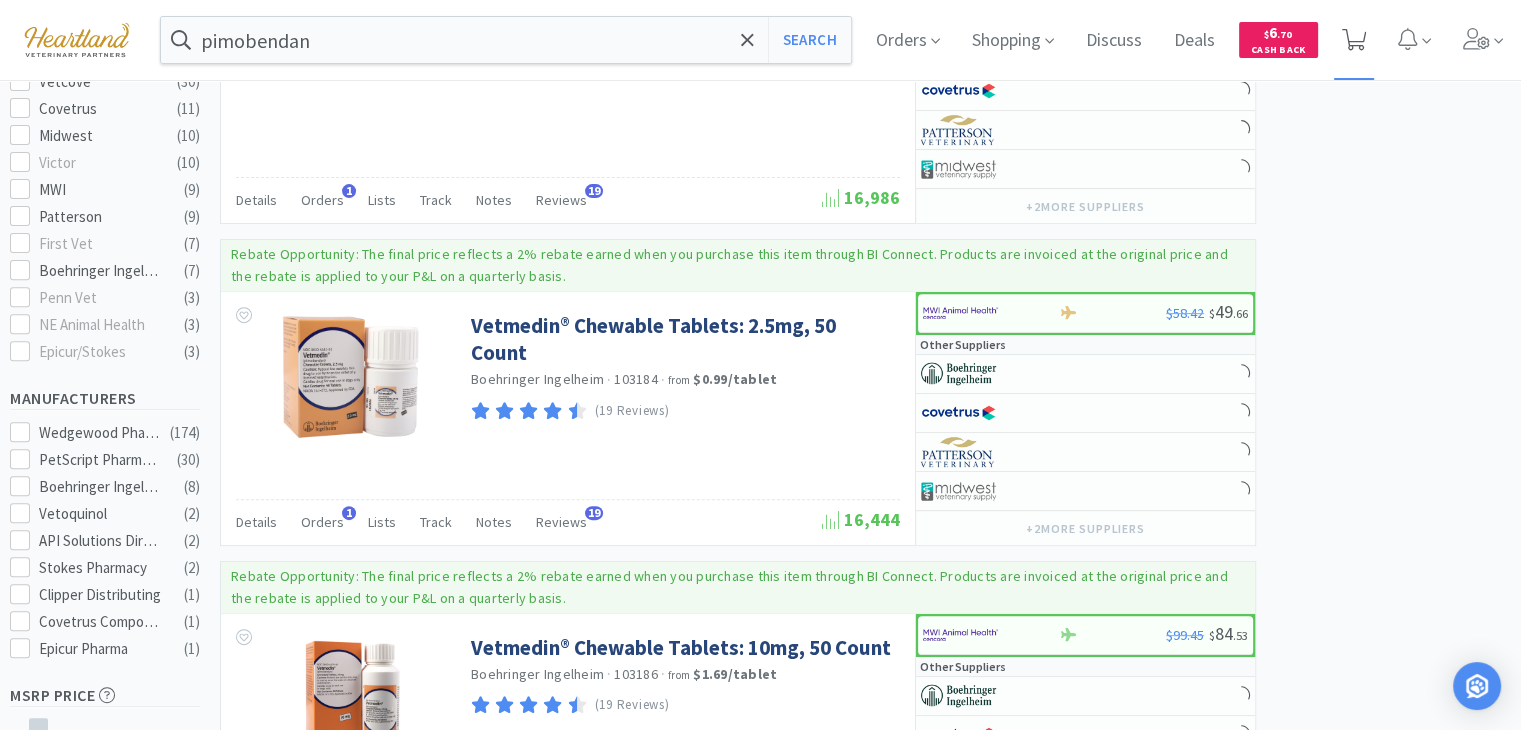 select on "2" 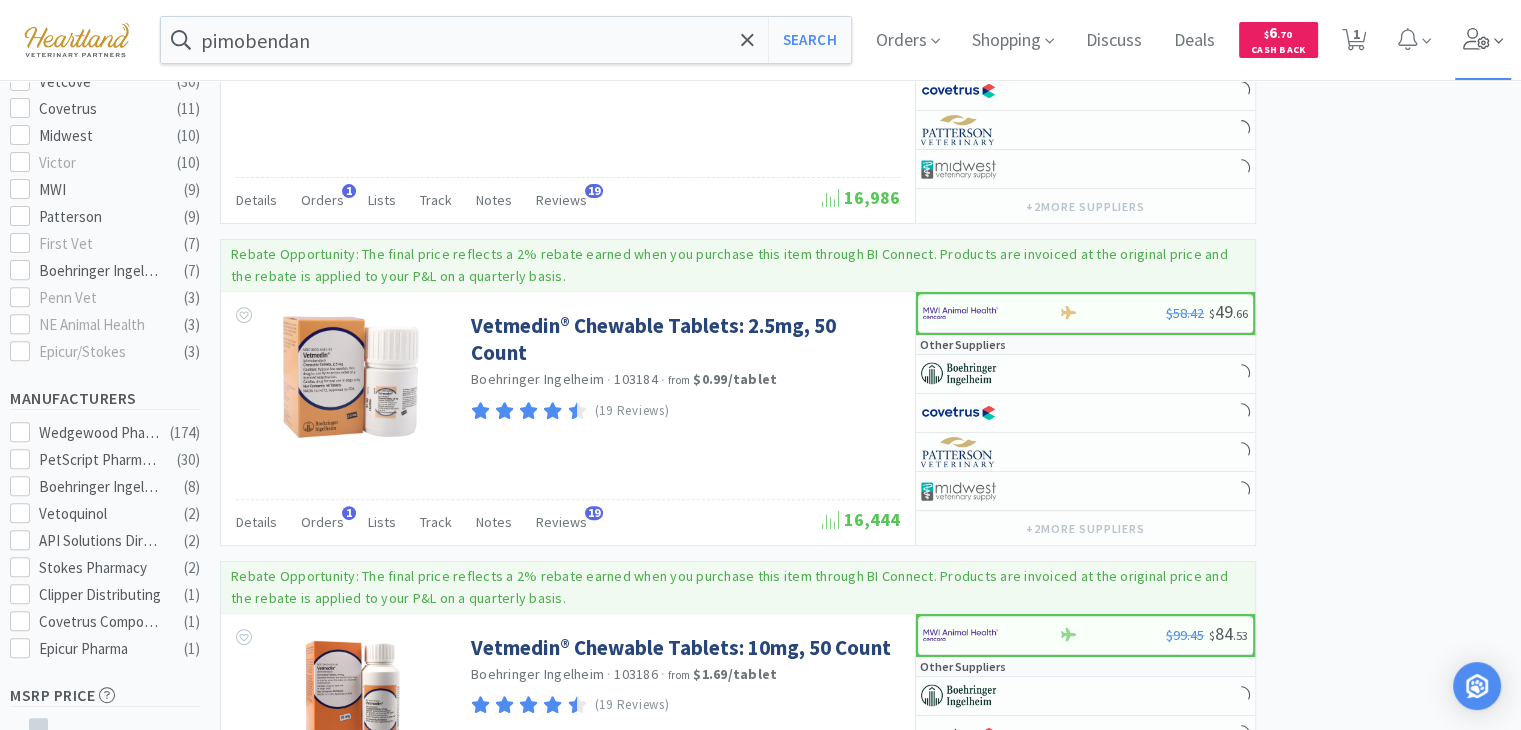 click 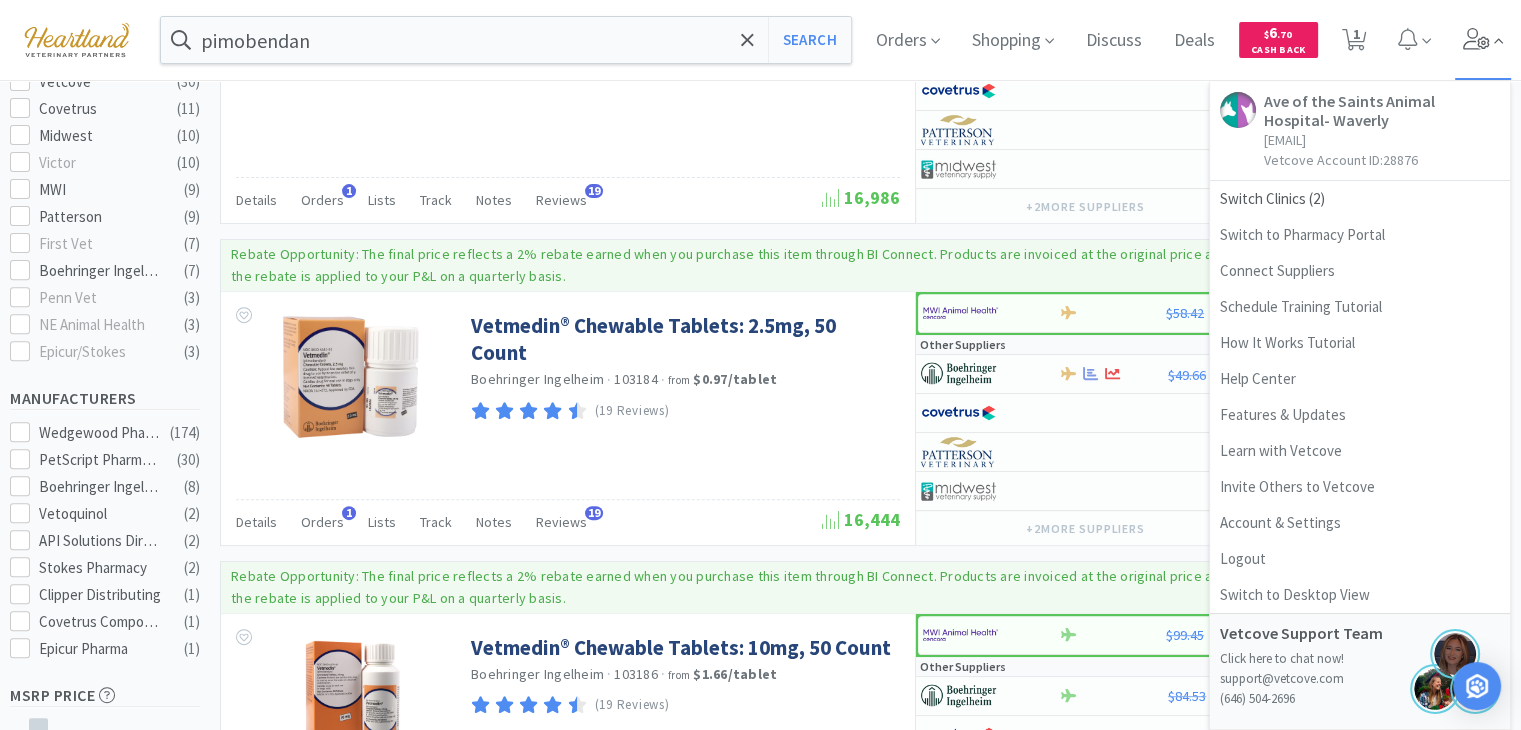 click 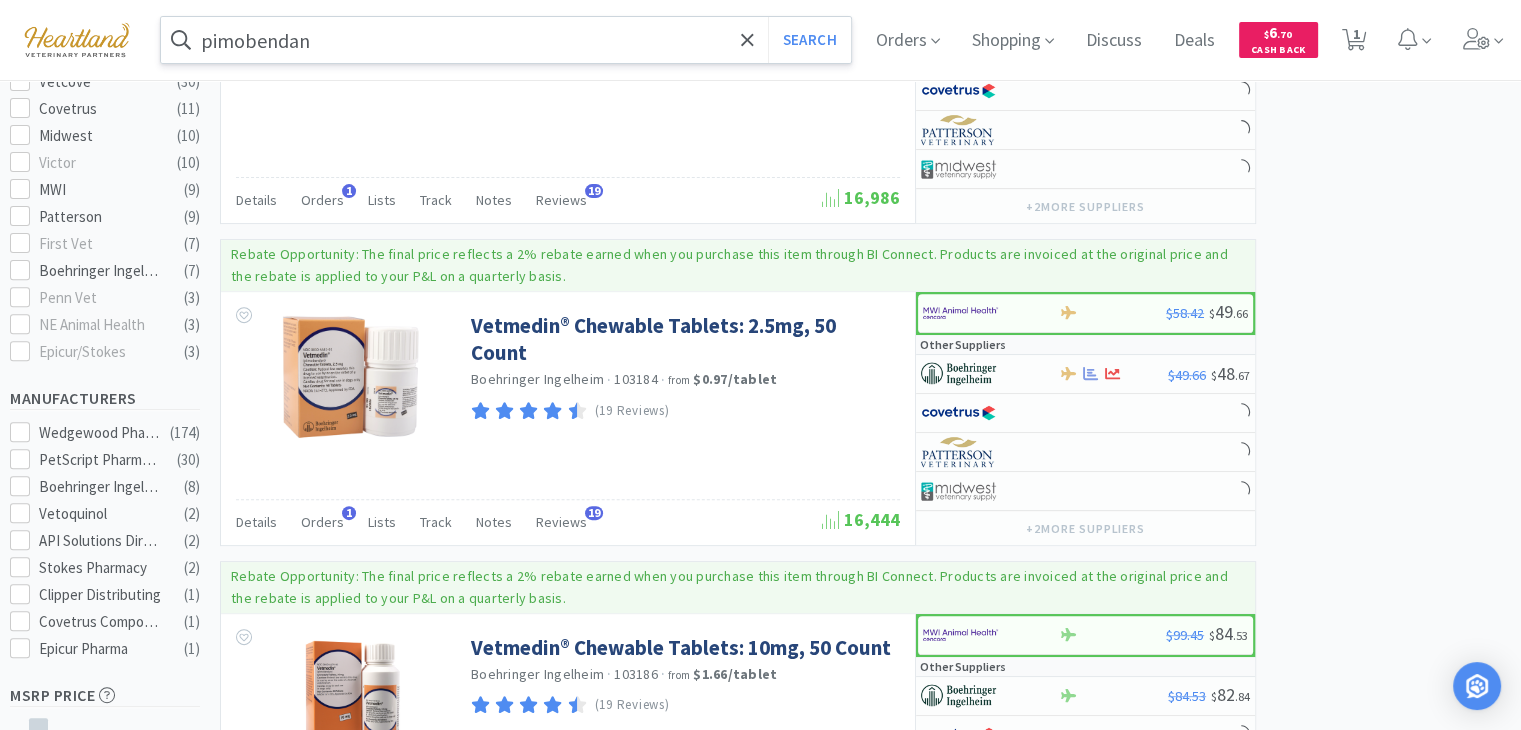 click on "pimobendan" at bounding box center (506, 40) 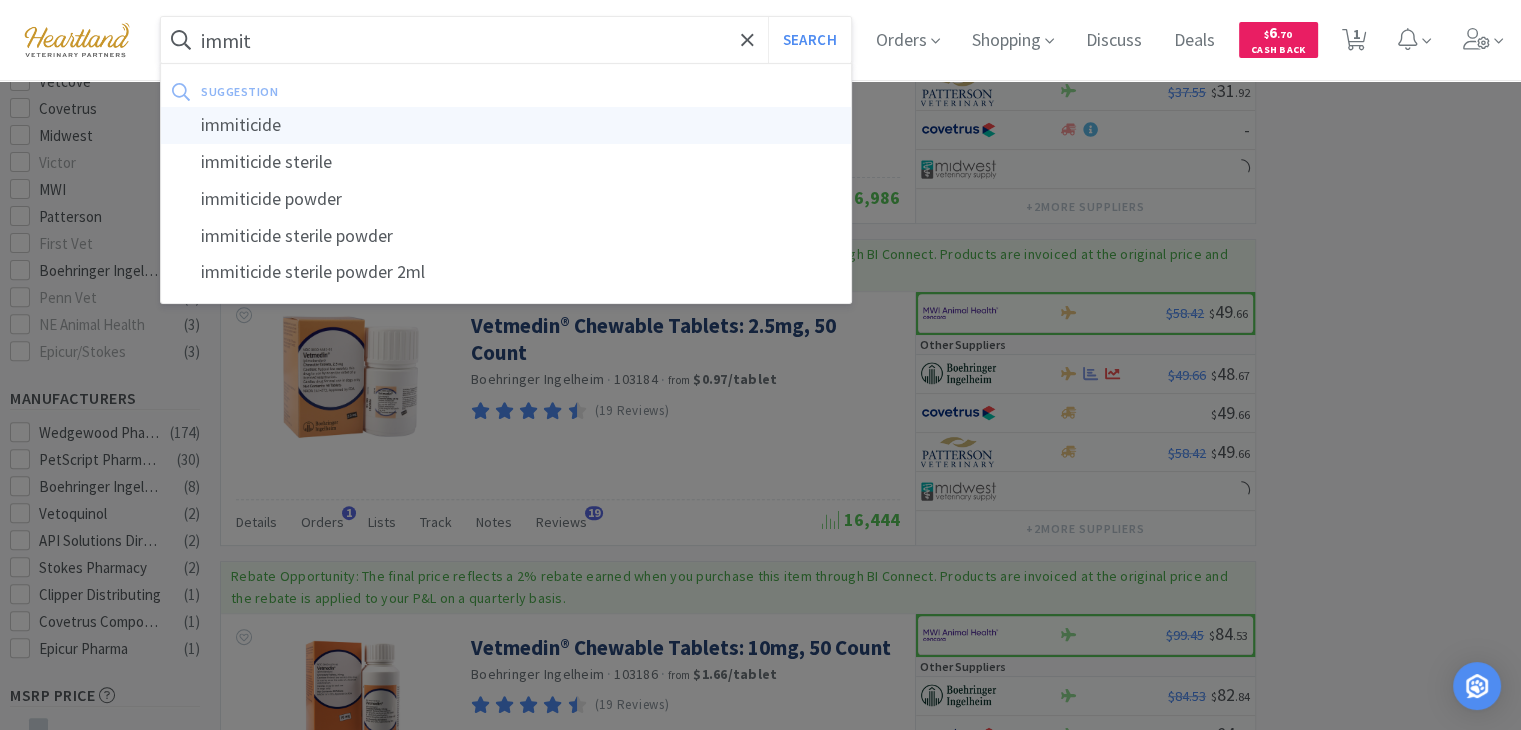 click on "immiticide" at bounding box center [506, 125] 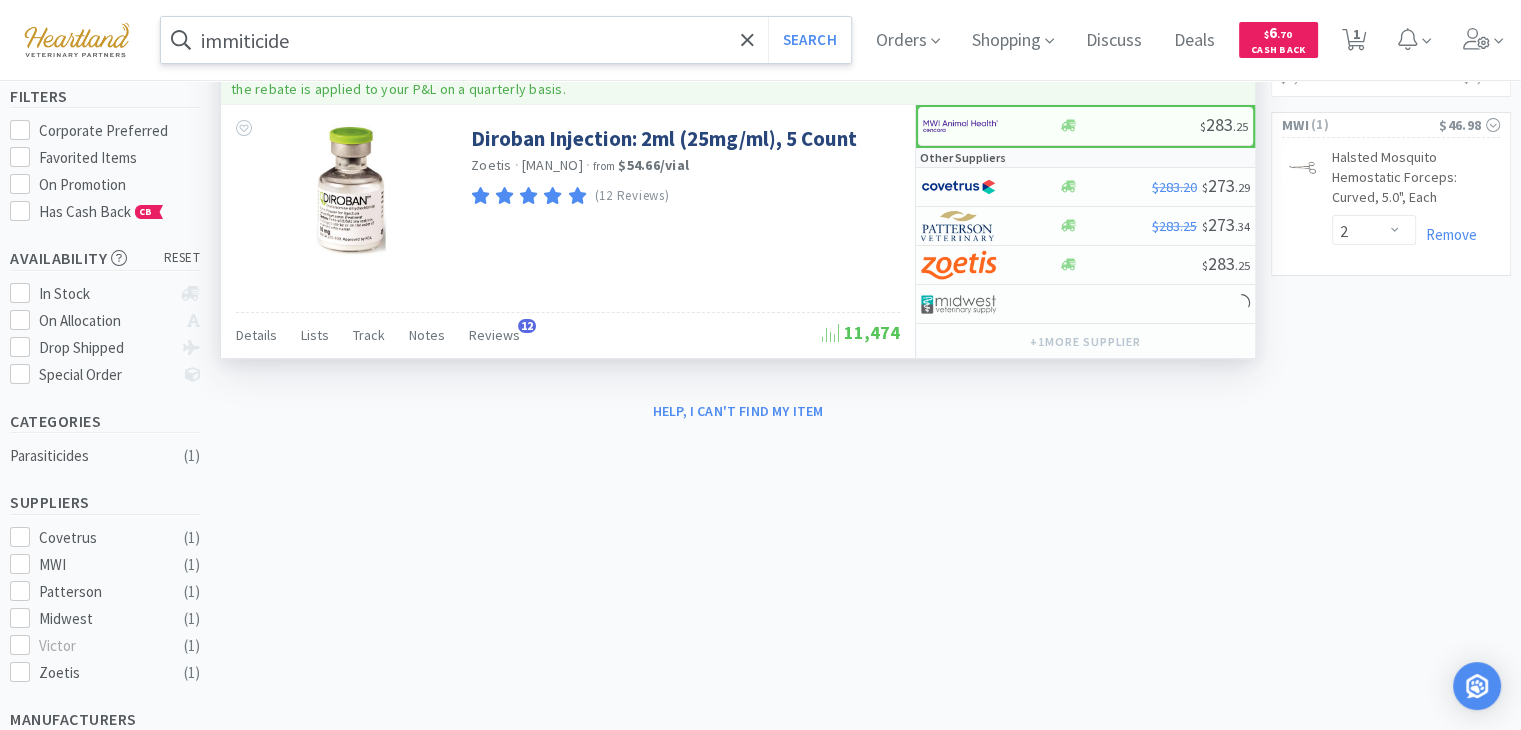 scroll, scrollTop: 0, scrollLeft: 0, axis: both 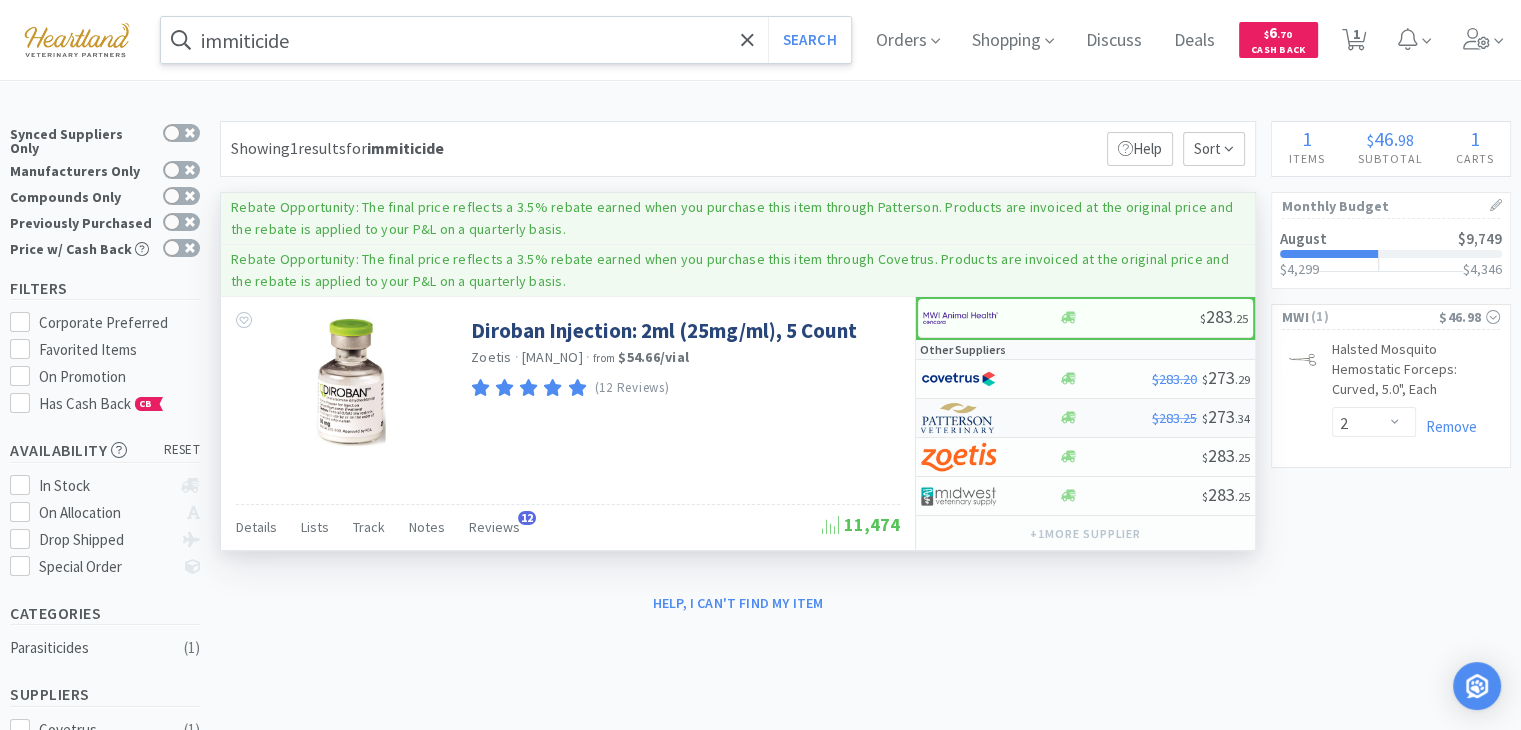 click at bounding box center (958, 418) 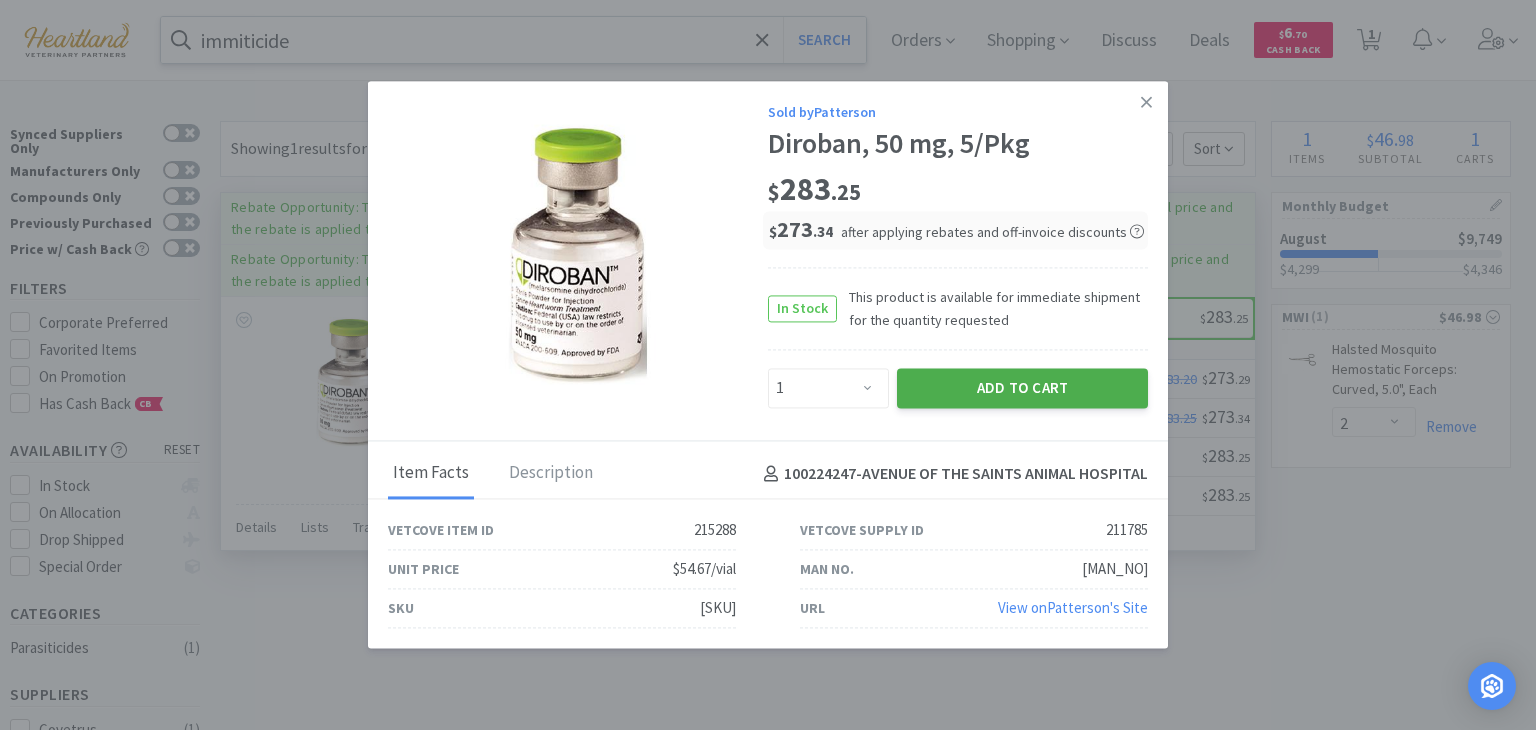 click on "Add to Cart" at bounding box center [1022, 388] 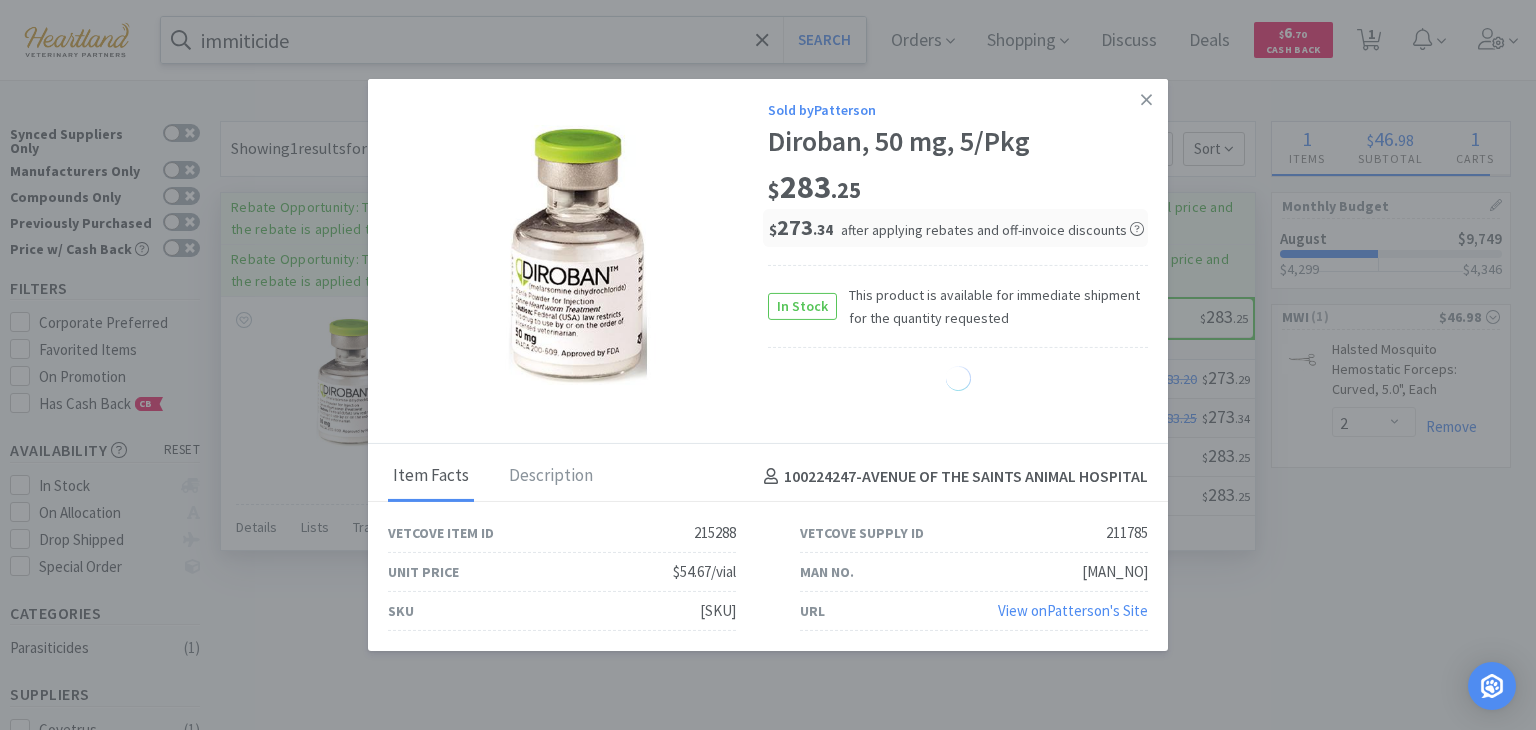 select on "1" 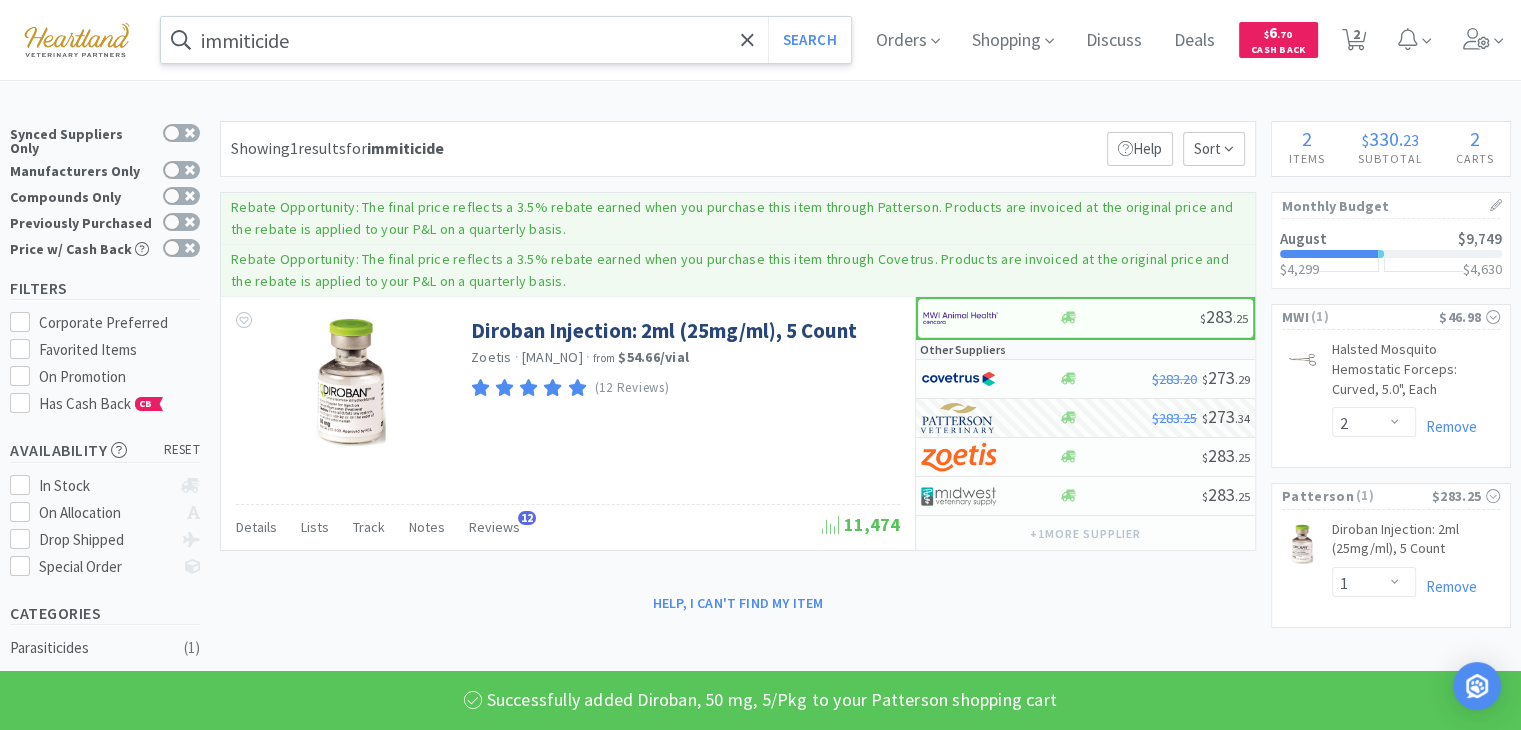 click on "immiticide" at bounding box center [506, 40] 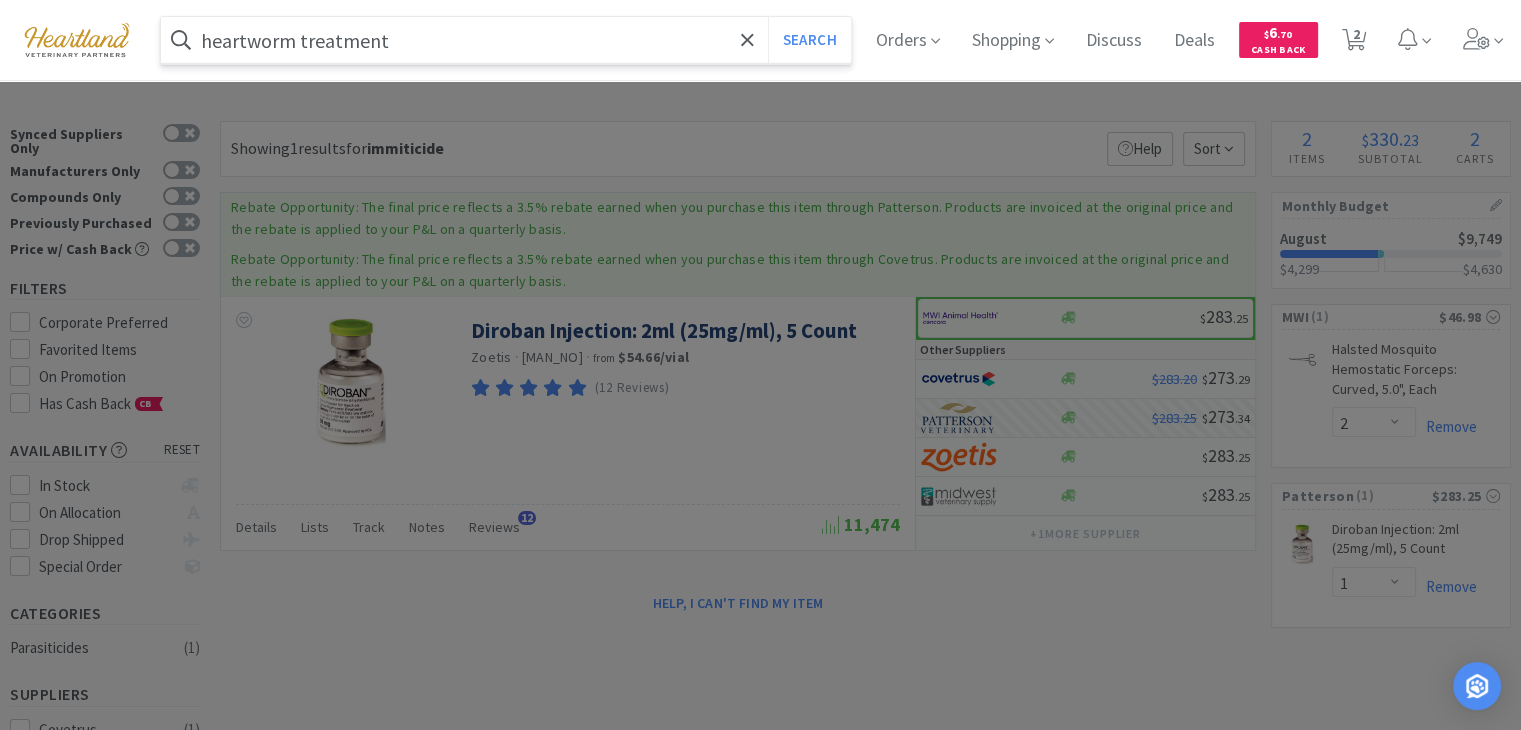 type on "heartworm treatment" 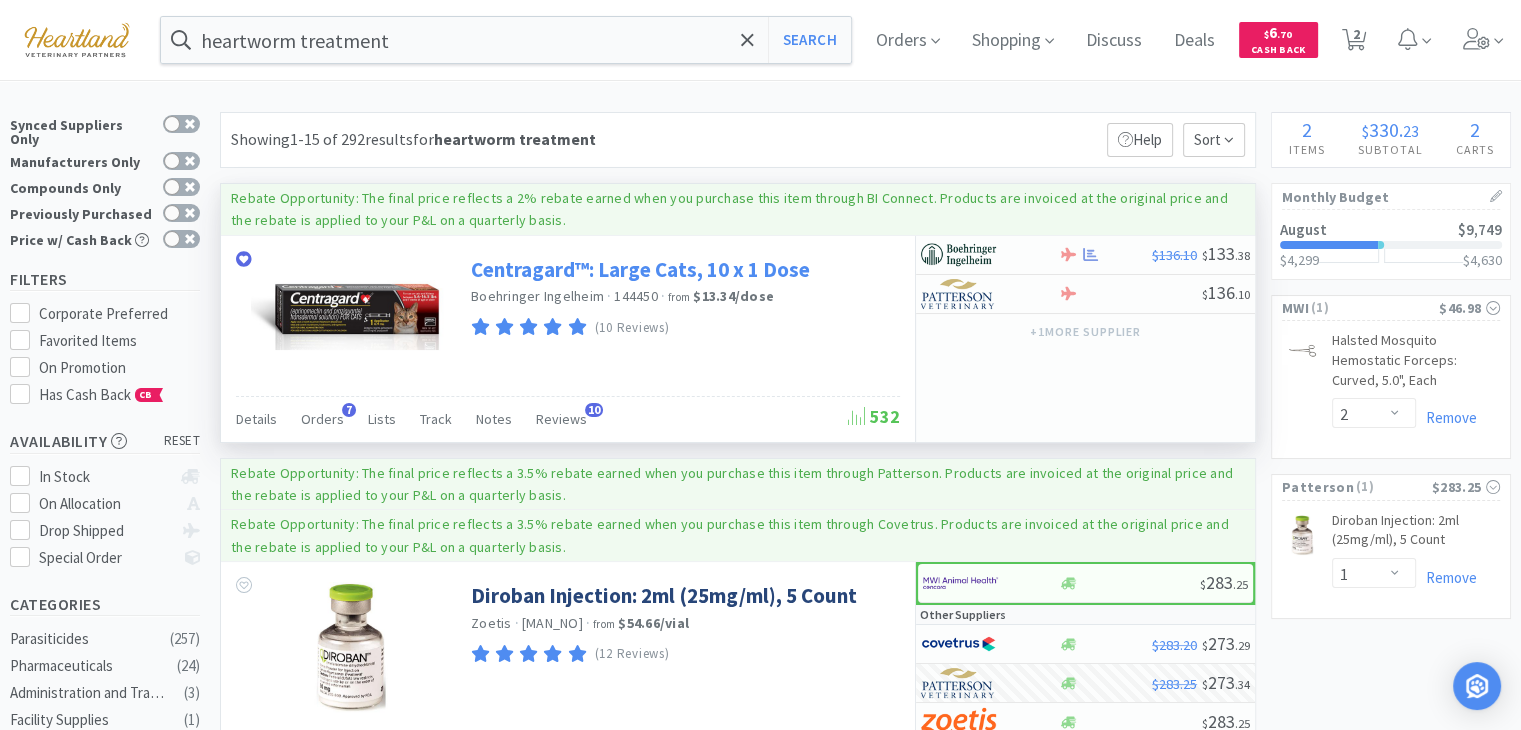 scroll, scrollTop: 0, scrollLeft: 0, axis: both 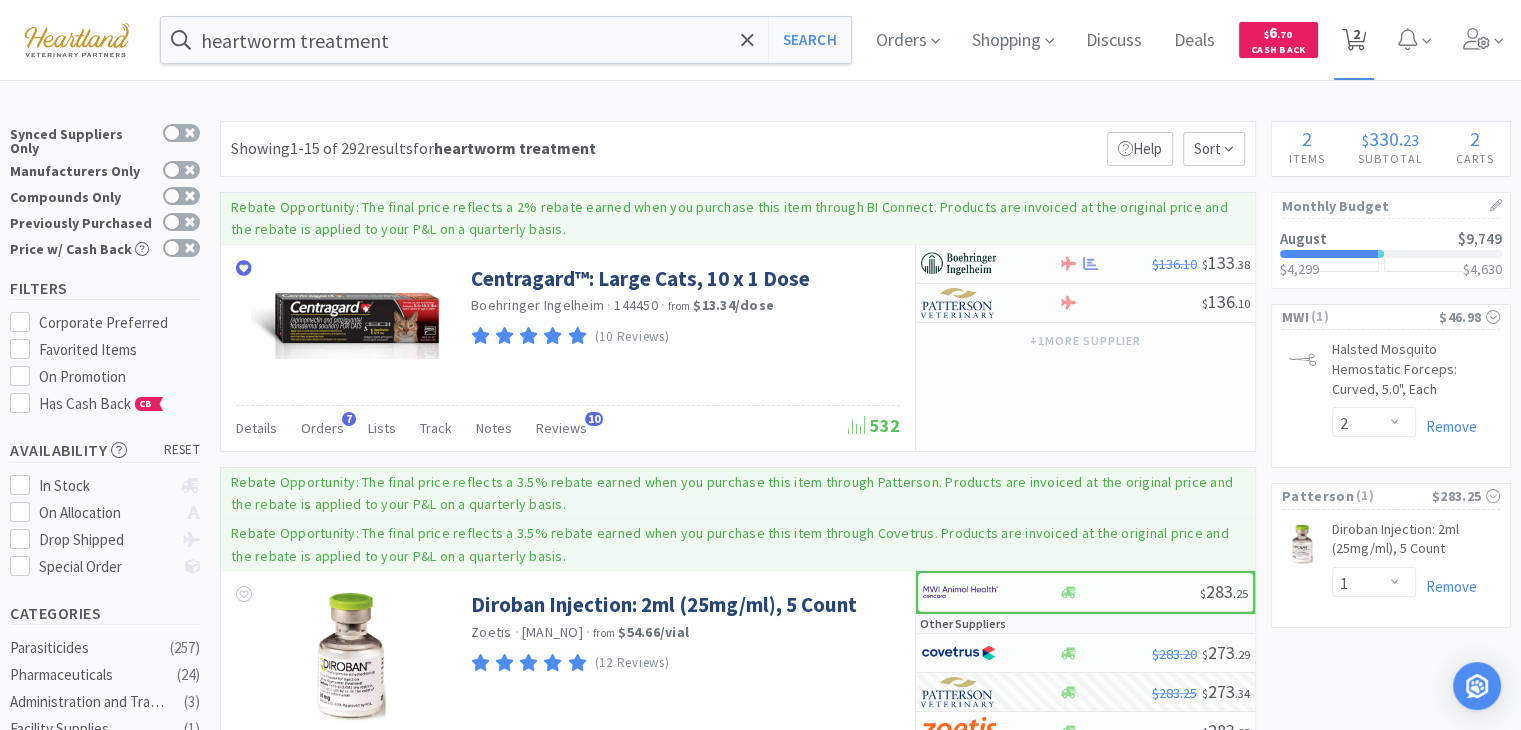 click on "2" at bounding box center (1356, 34) 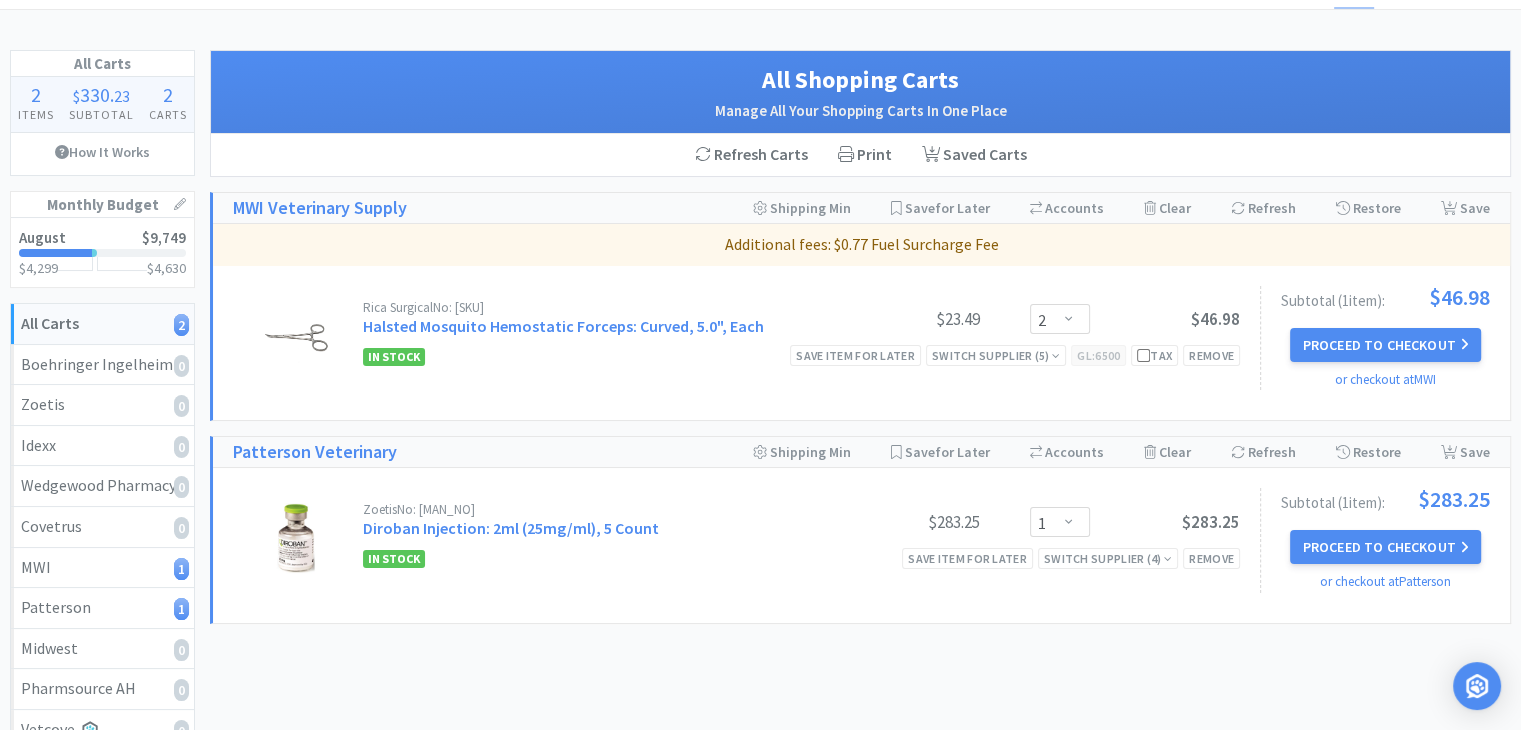 scroll, scrollTop: 0, scrollLeft: 0, axis: both 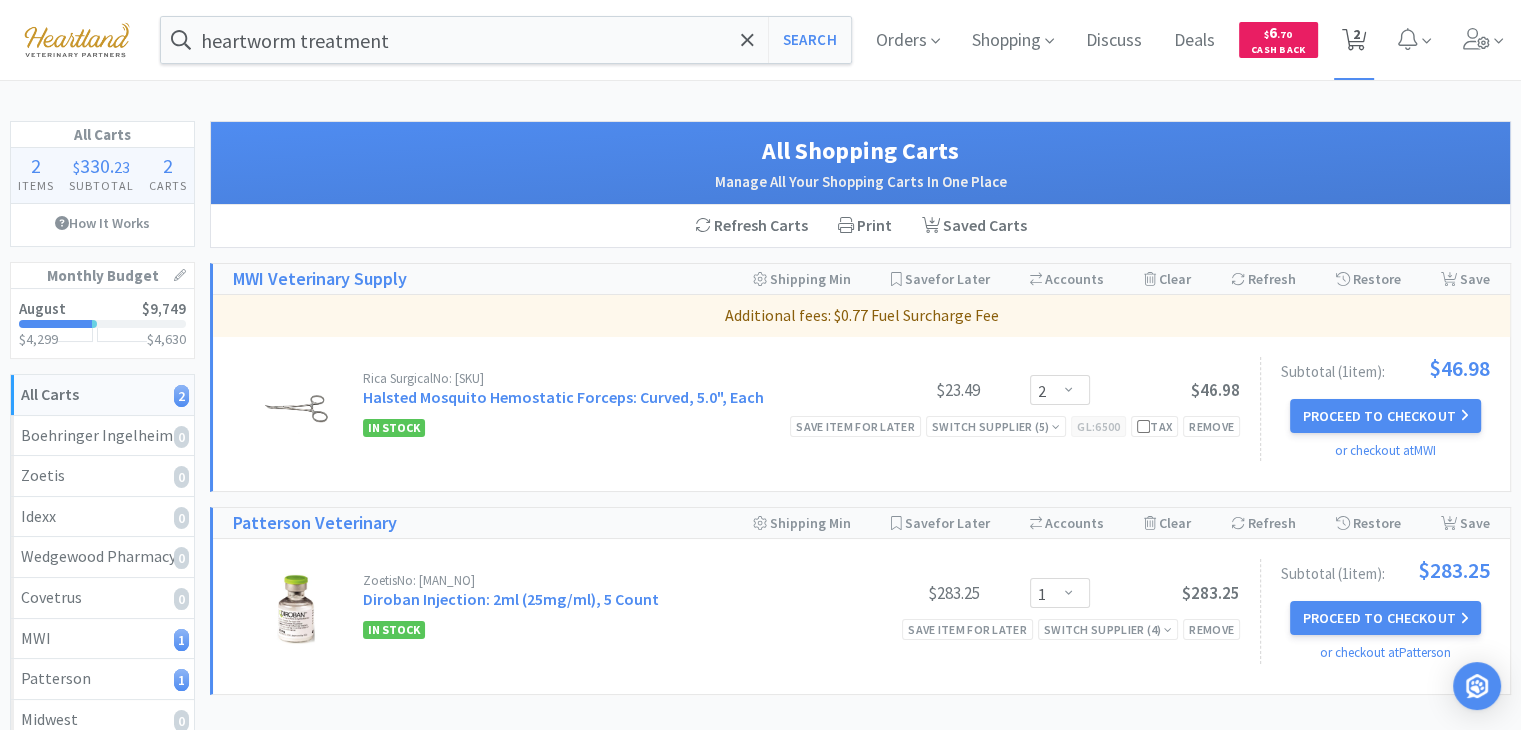 click on "2" at bounding box center [1354, 40] 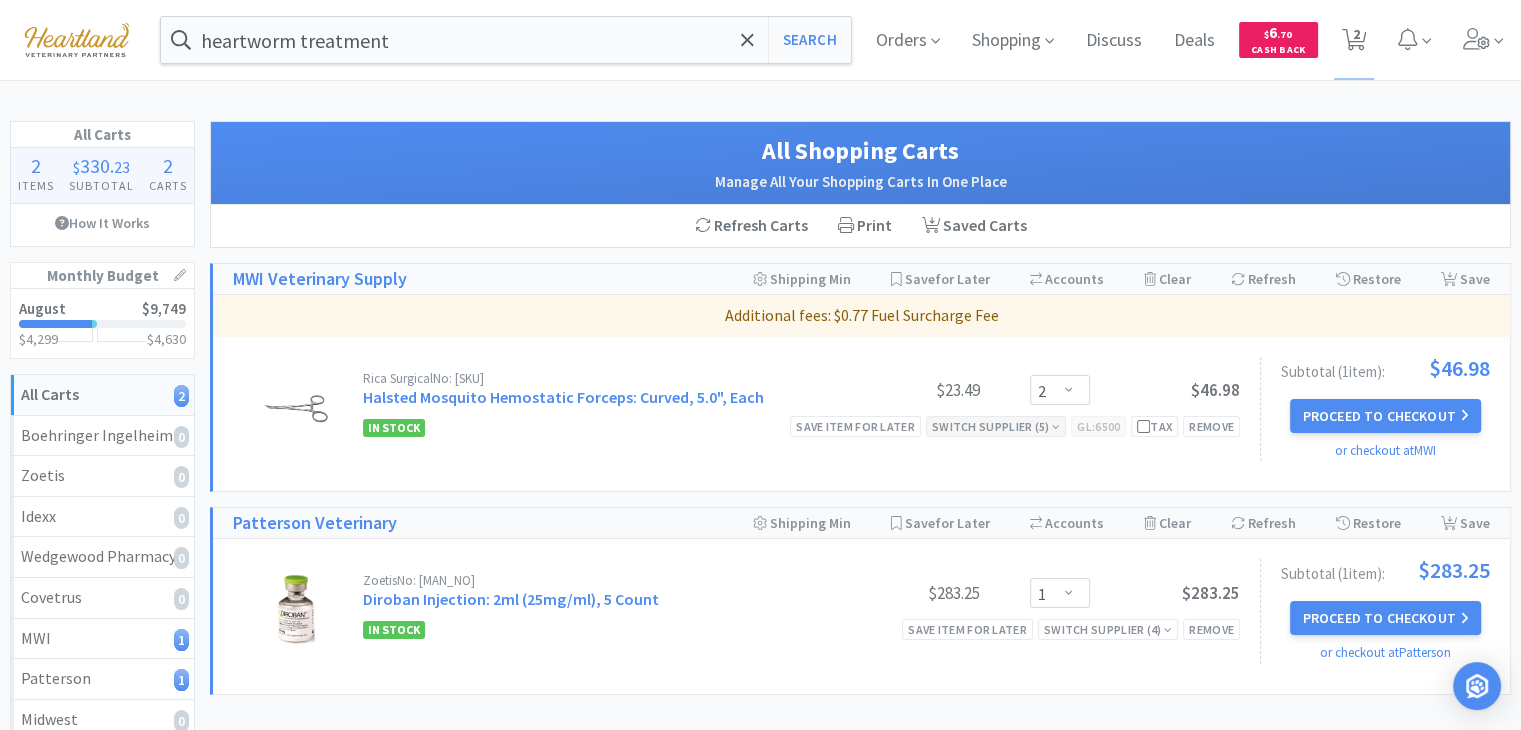 click on "Switch Supplier ( 5 )" at bounding box center (996, 426) 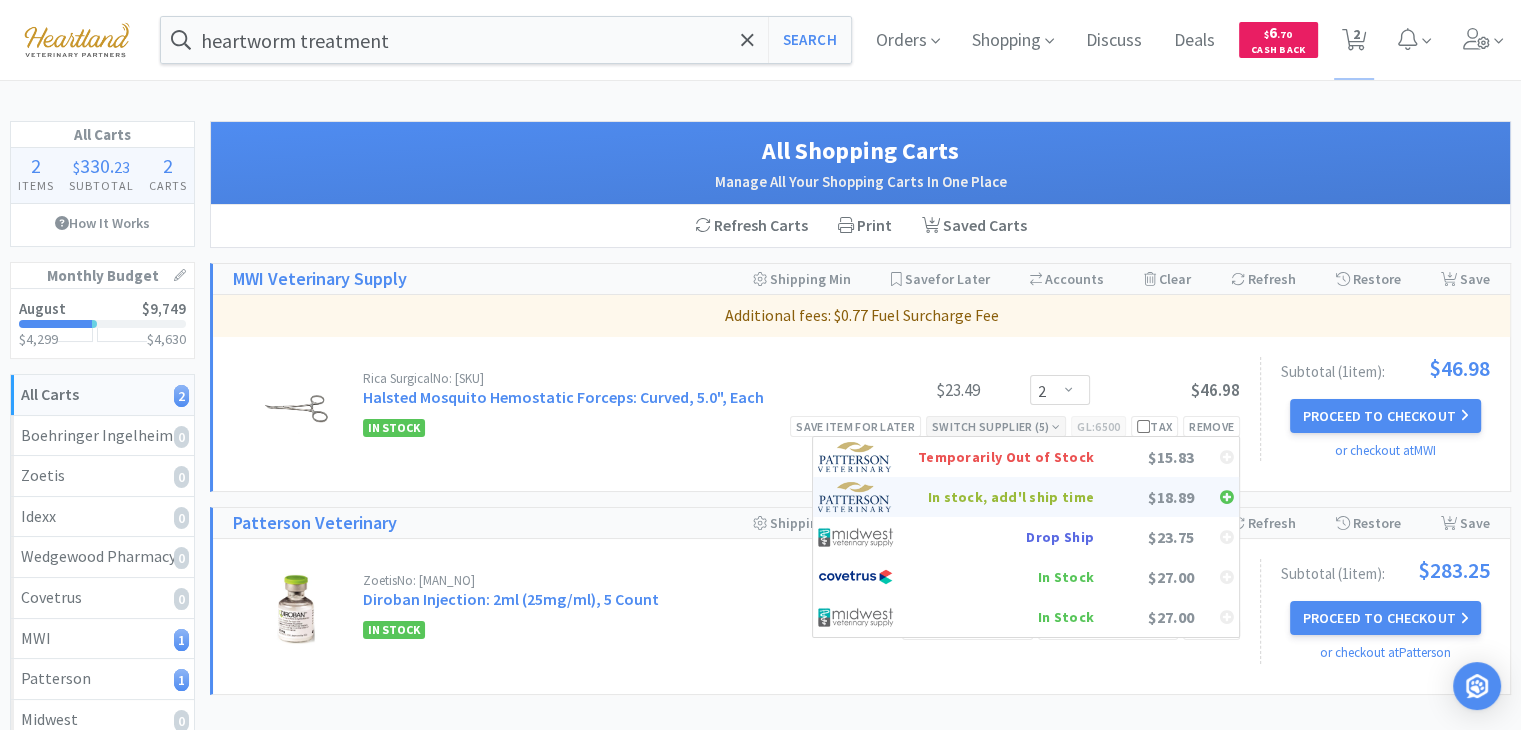 click on "In stock, add'l ship time" at bounding box center [1006, 497] 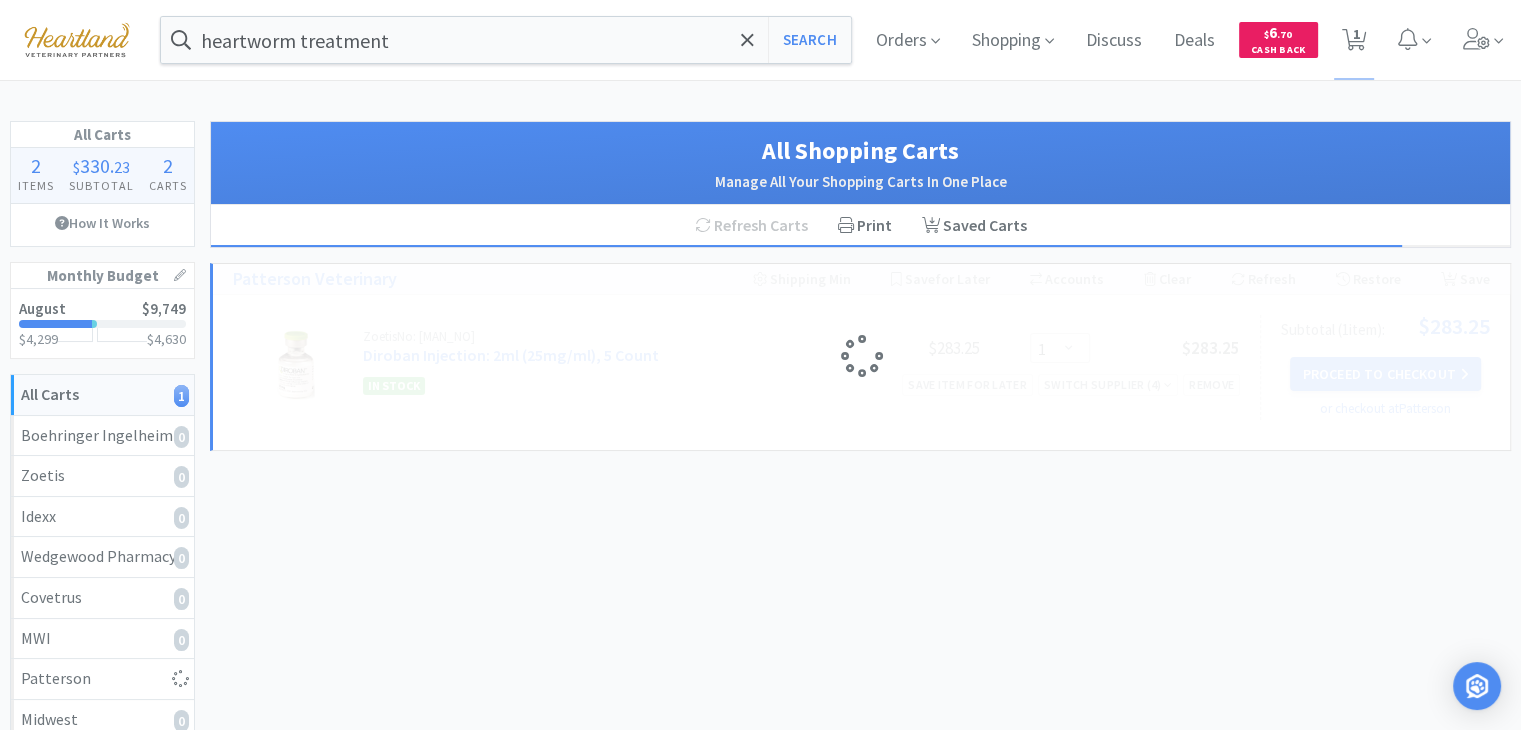 select on "2" 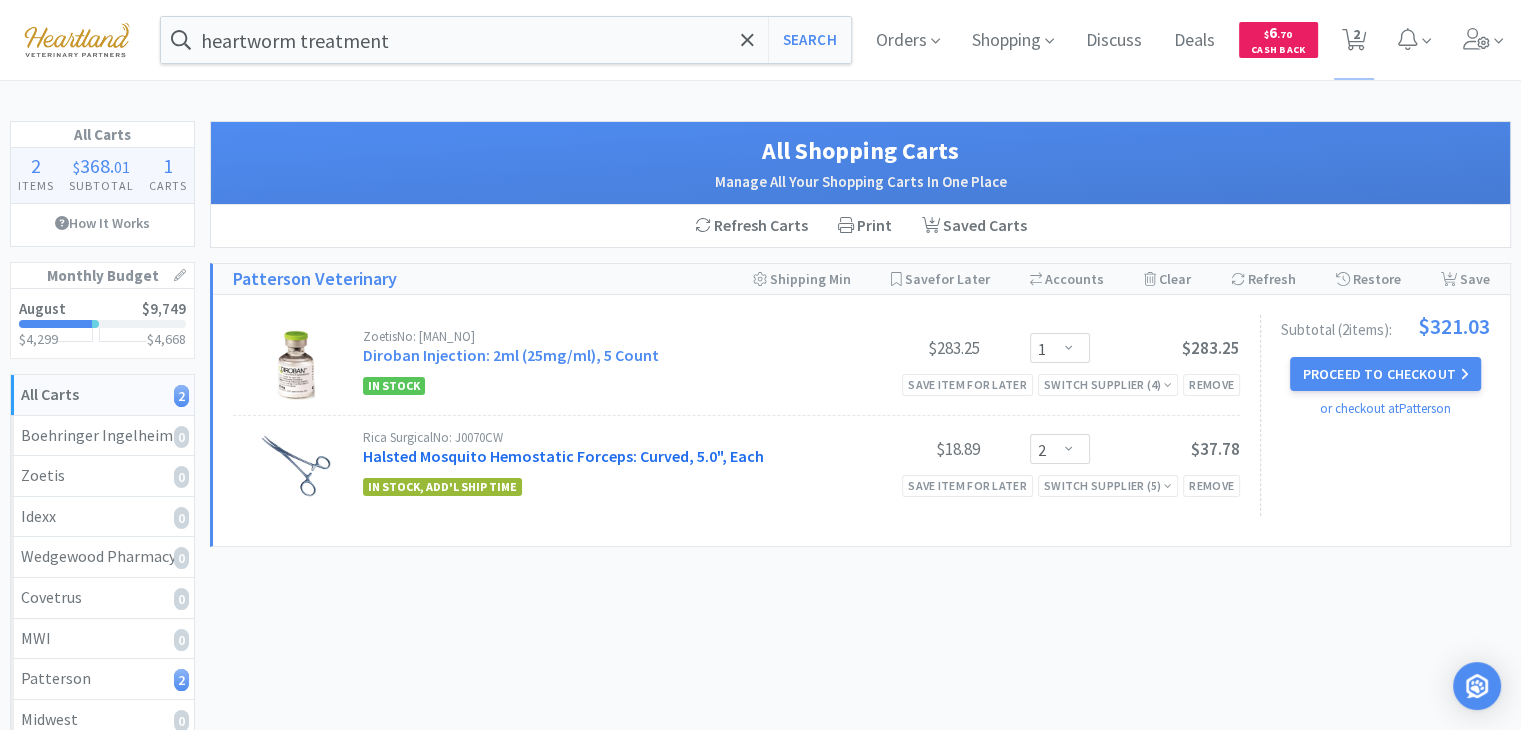 click on "Halsted Mosquito Hemostatic Forceps: Curved, 5.0", Each" at bounding box center (563, 456) 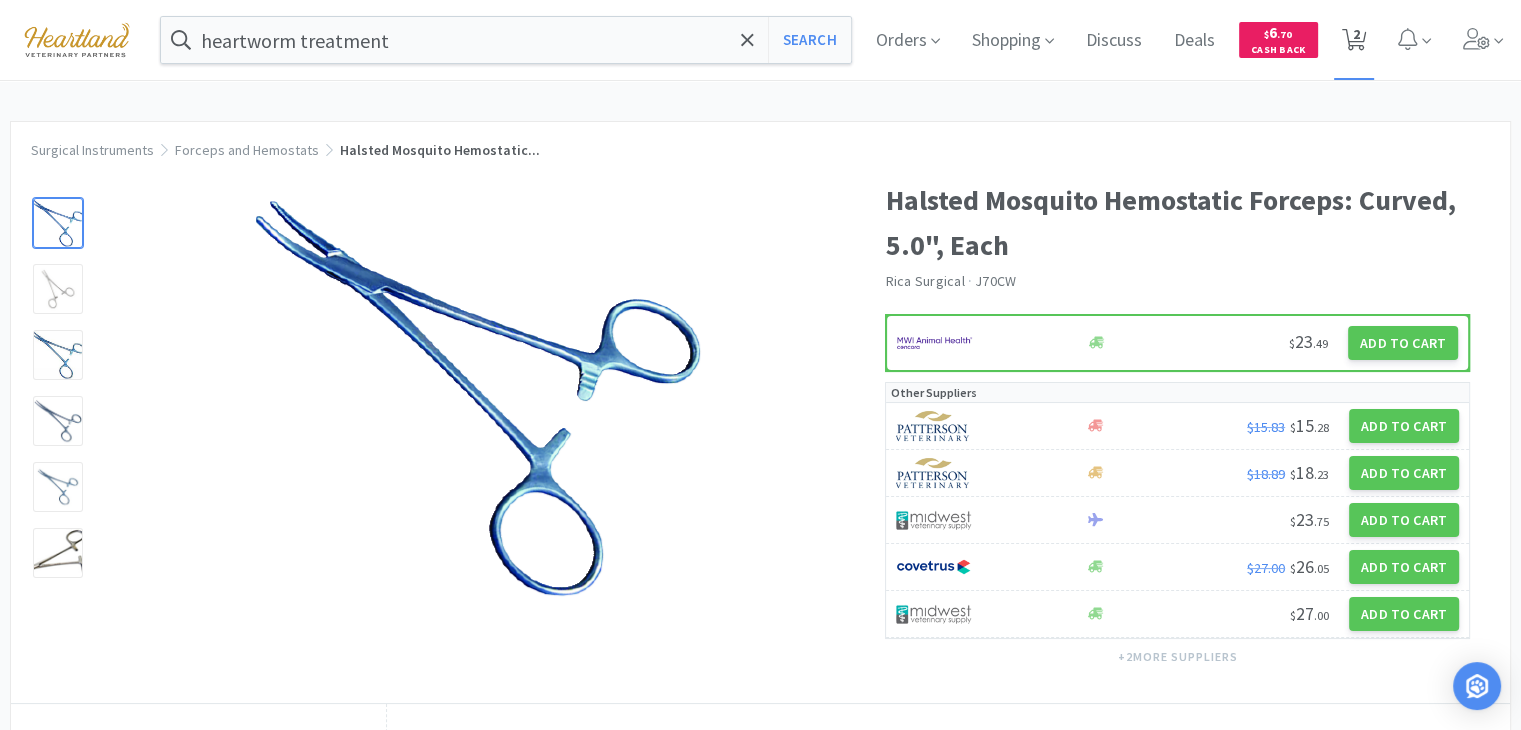 click 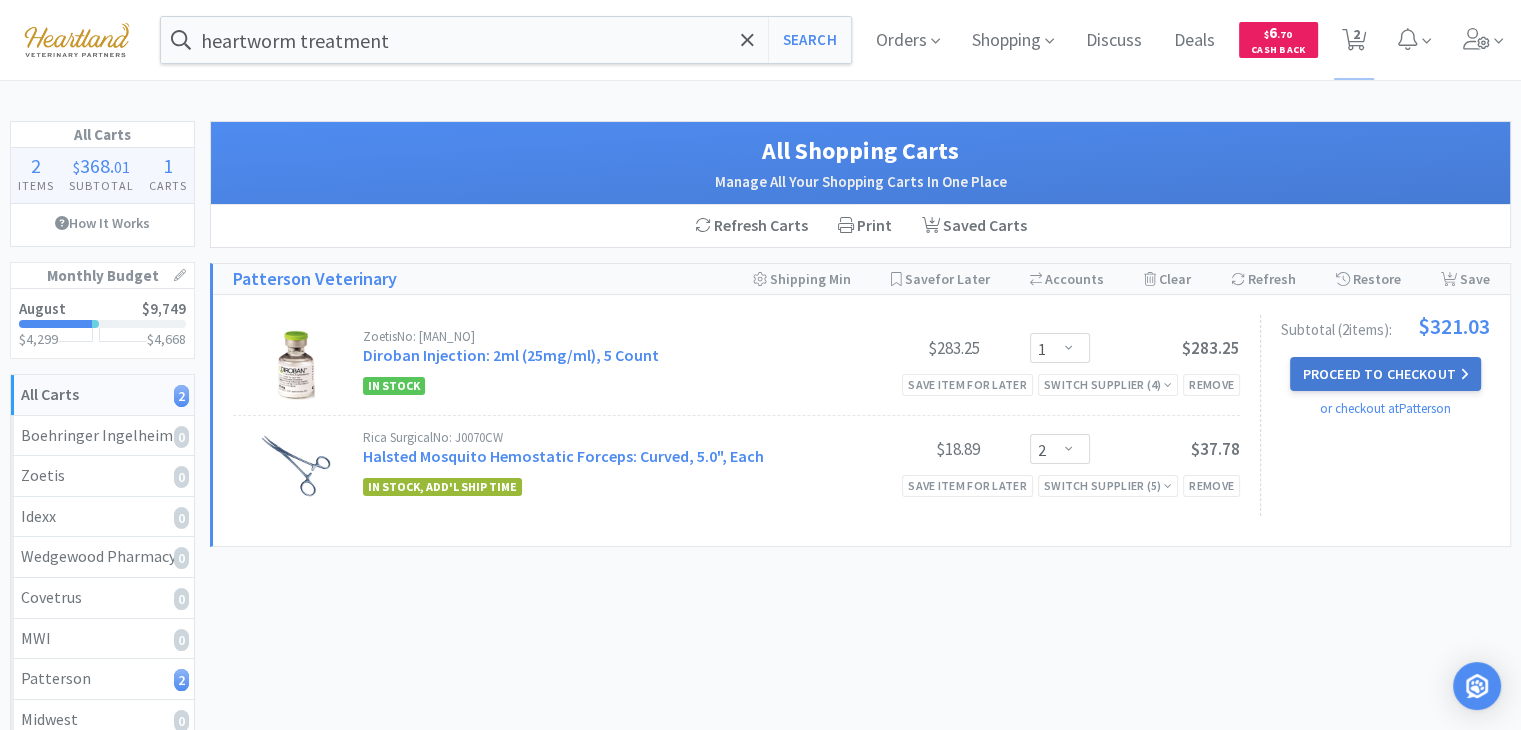 click on "Proceed to Checkout" at bounding box center (1385, 374) 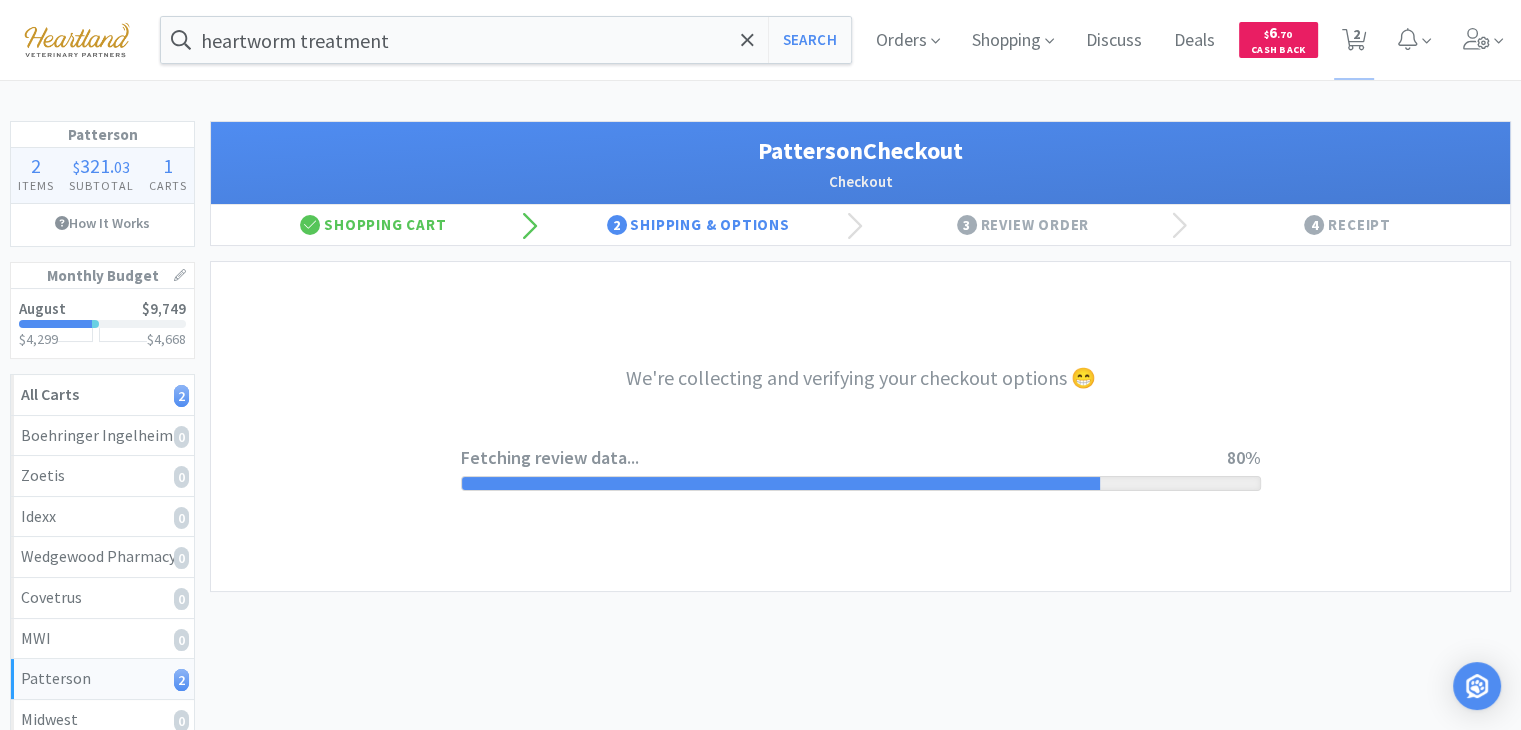 select on "1" 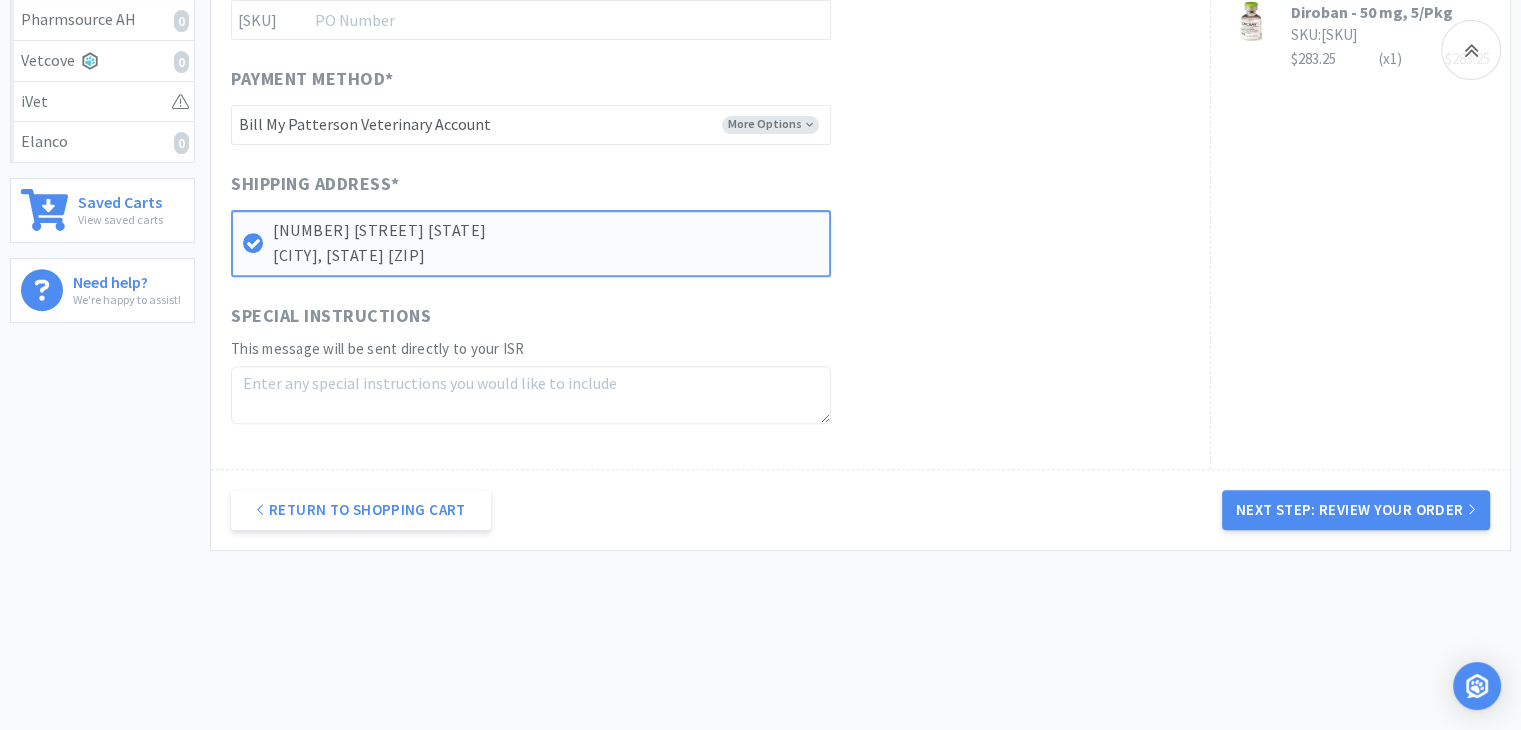 scroll, scrollTop: 762, scrollLeft: 0, axis: vertical 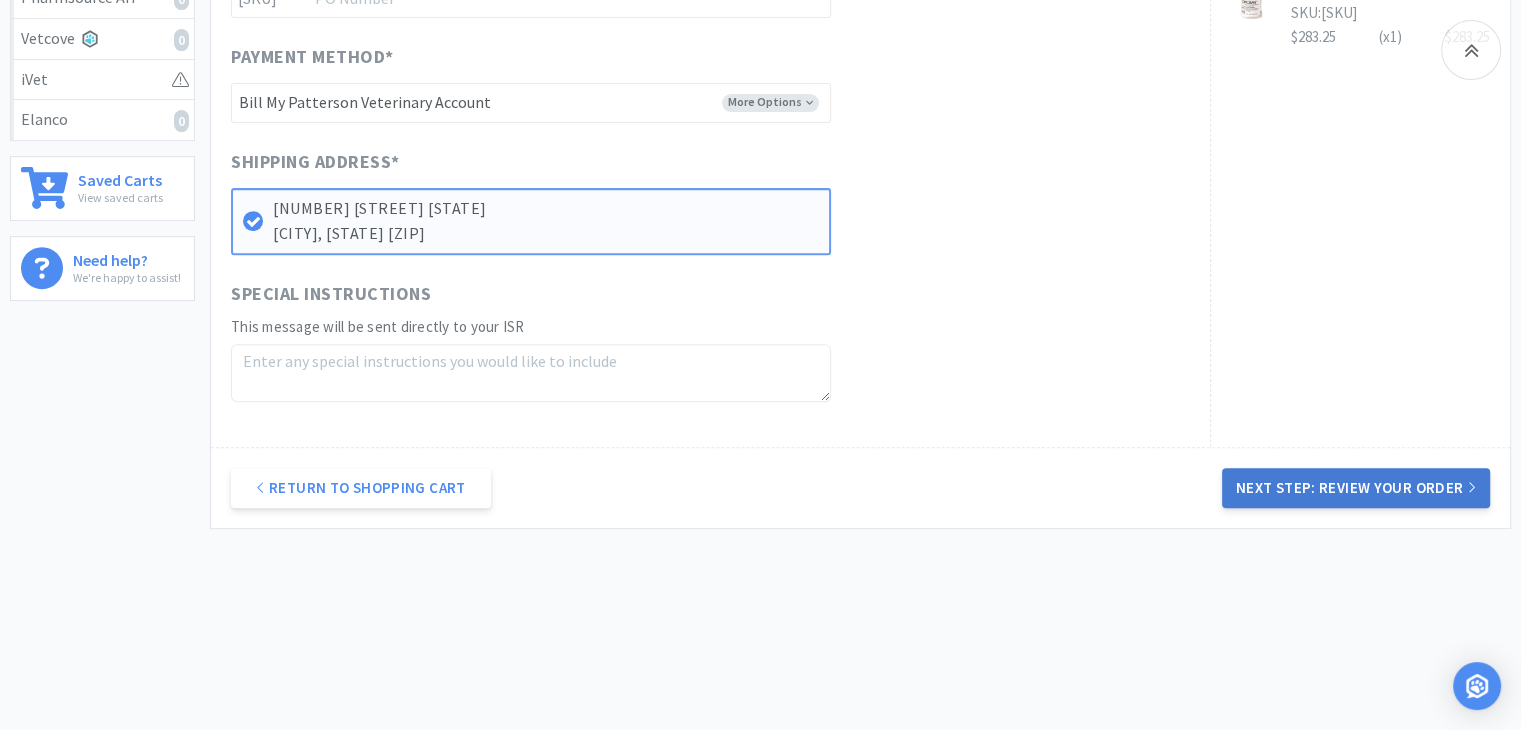 click on "Next Step: Review Your Order" at bounding box center [1356, 488] 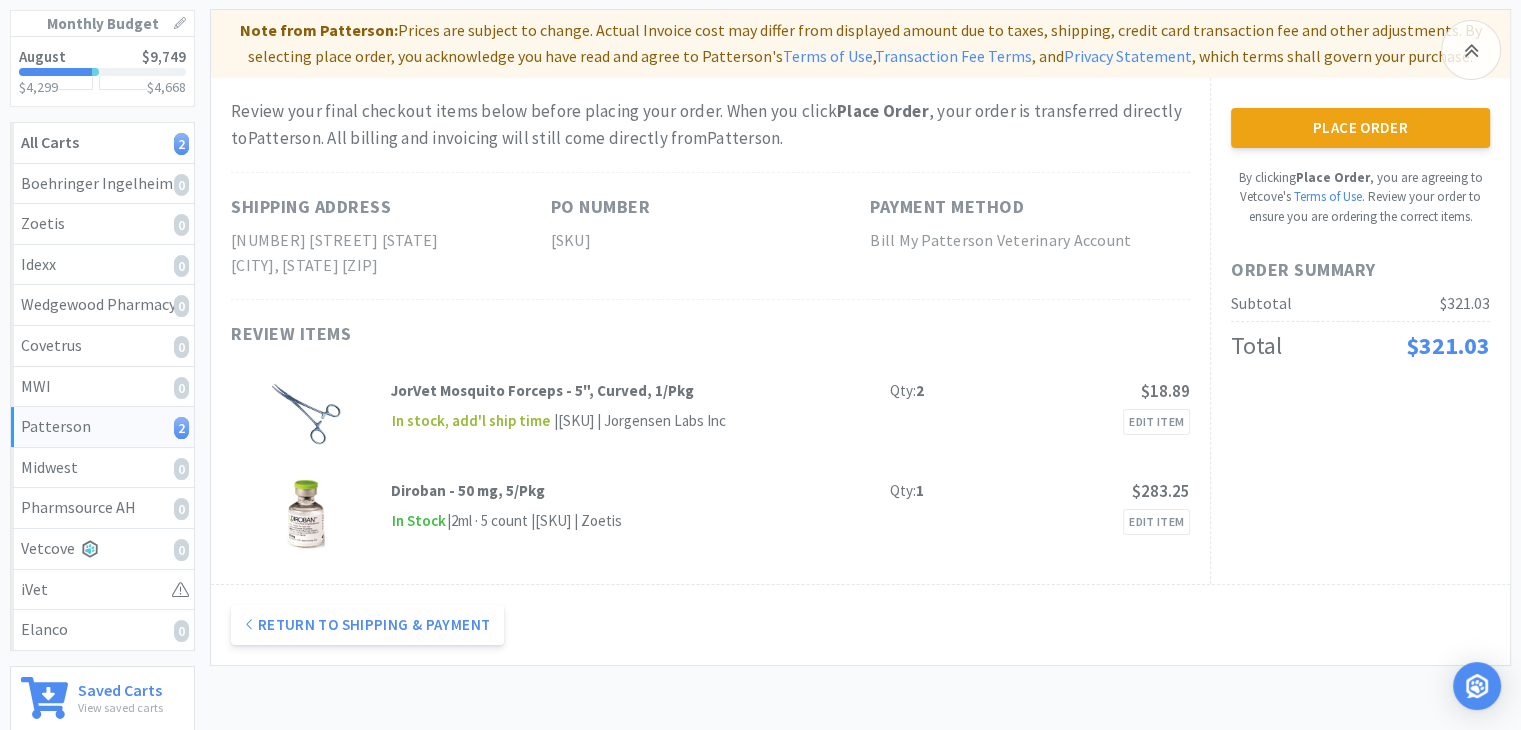 scroll, scrollTop: 214, scrollLeft: 0, axis: vertical 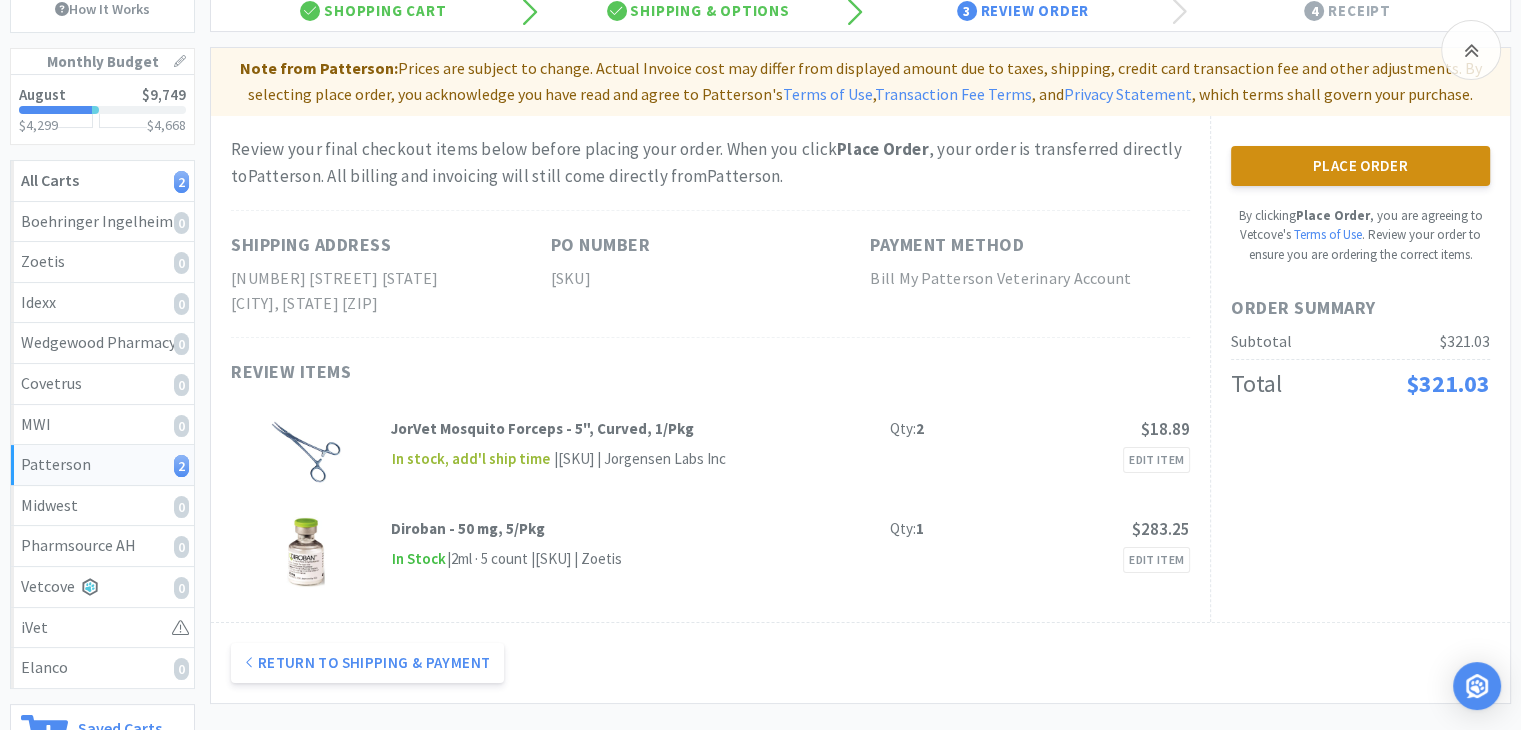 click on "Place Order" at bounding box center [1360, 166] 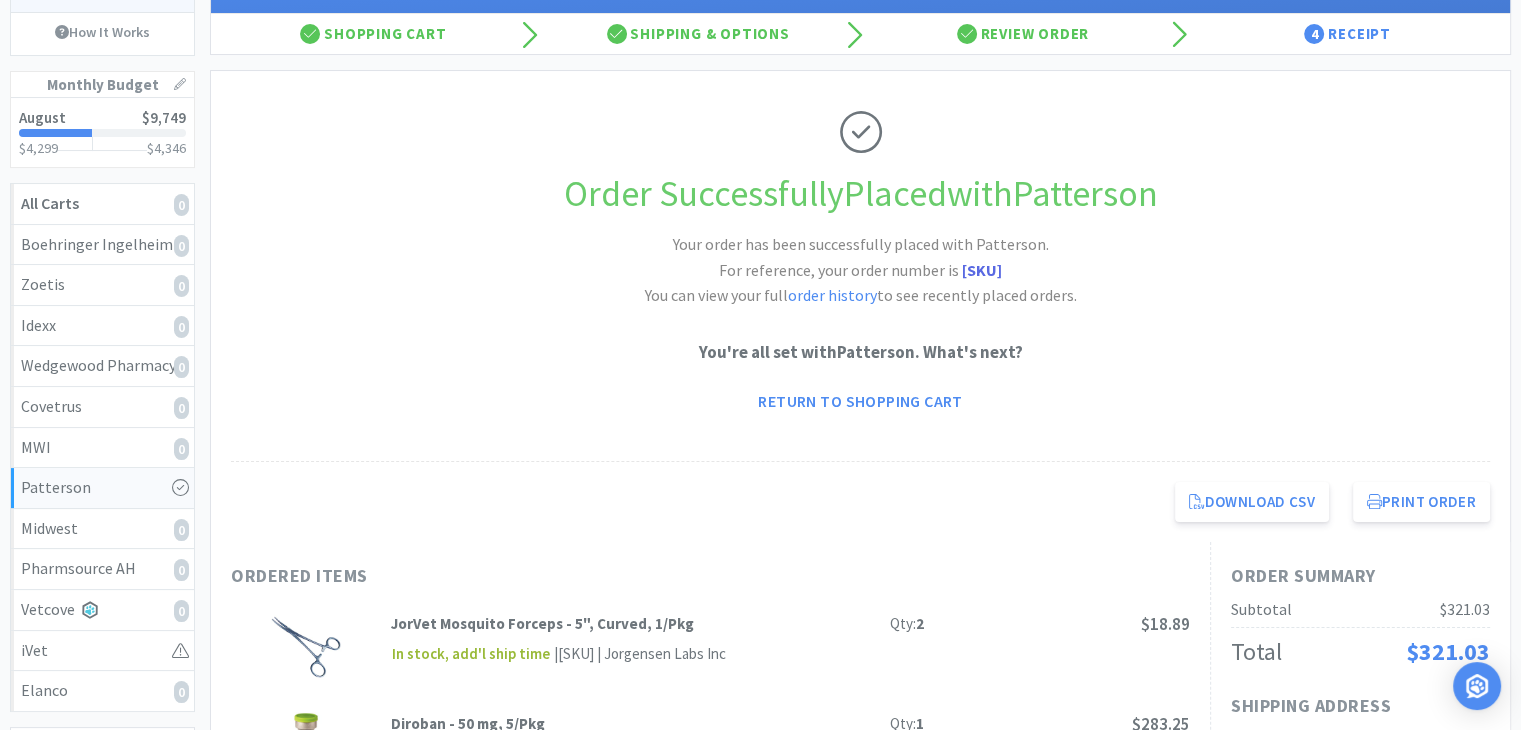 scroll, scrollTop: 0, scrollLeft: 0, axis: both 